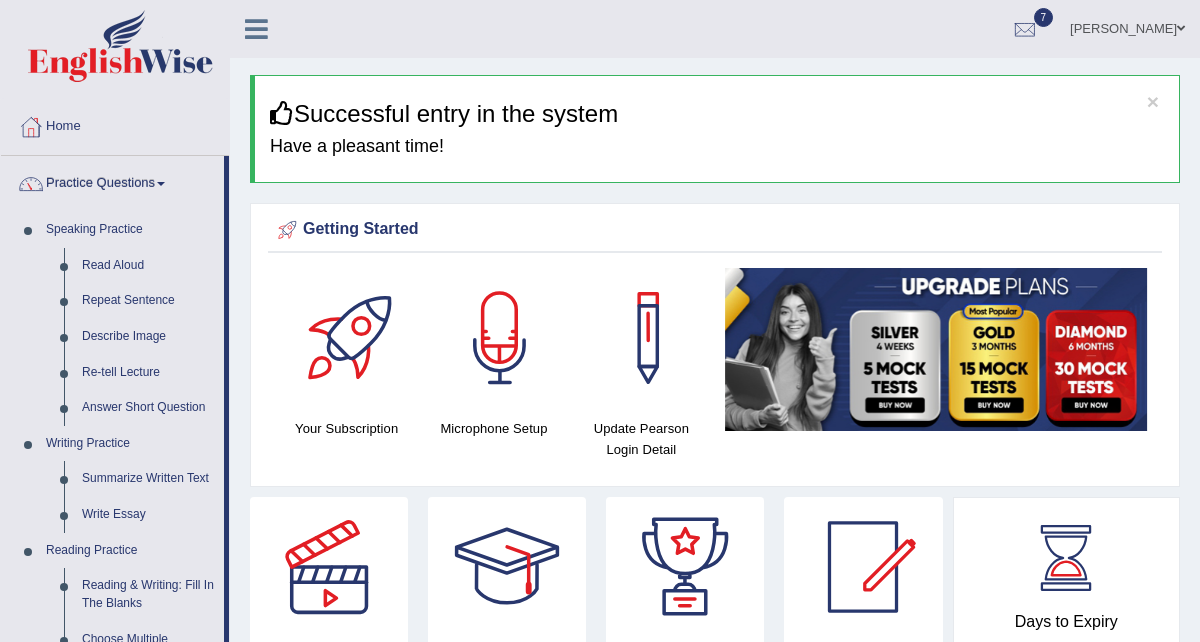 scroll, scrollTop: 0, scrollLeft: 0, axis: both 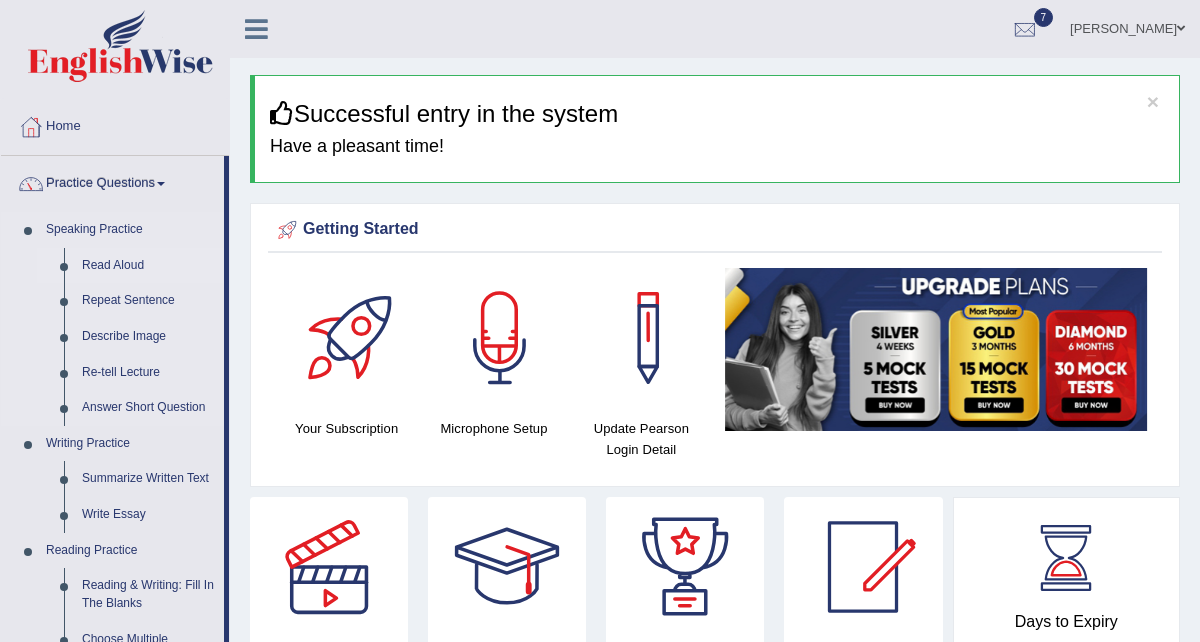 click on "Read Aloud" at bounding box center [148, 266] 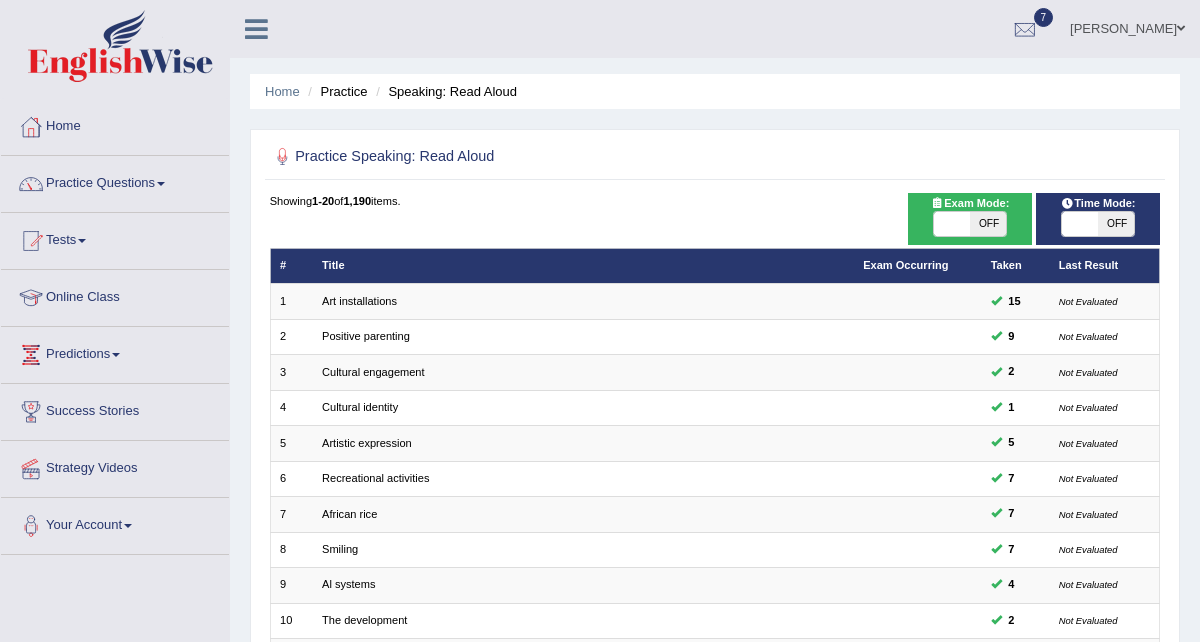 scroll, scrollTop: 0, scrollLeft: 0, axis: both 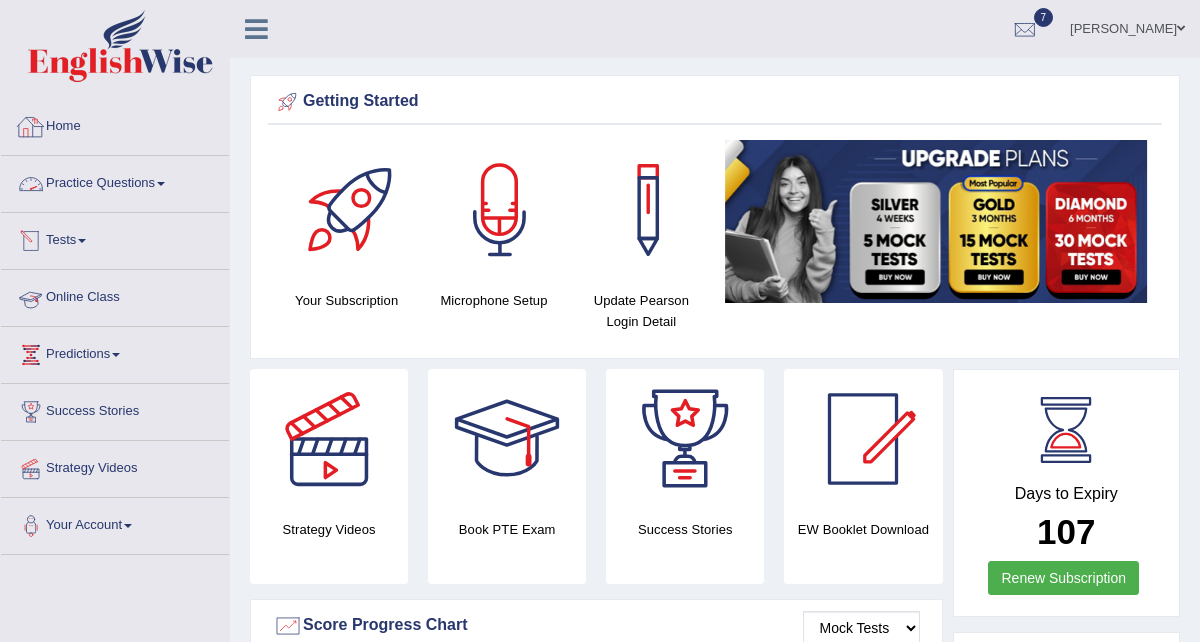 click on "Practice Questions" at bounding box center (115, 181) 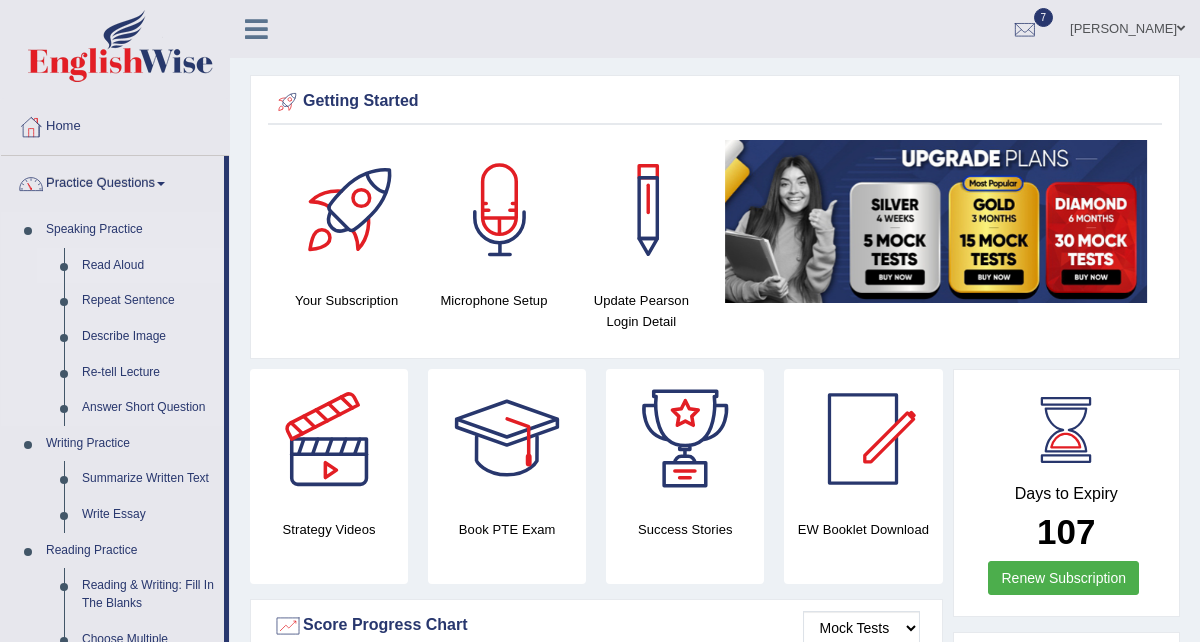 click on "Read Aloud" at bounding box center (148, 266) 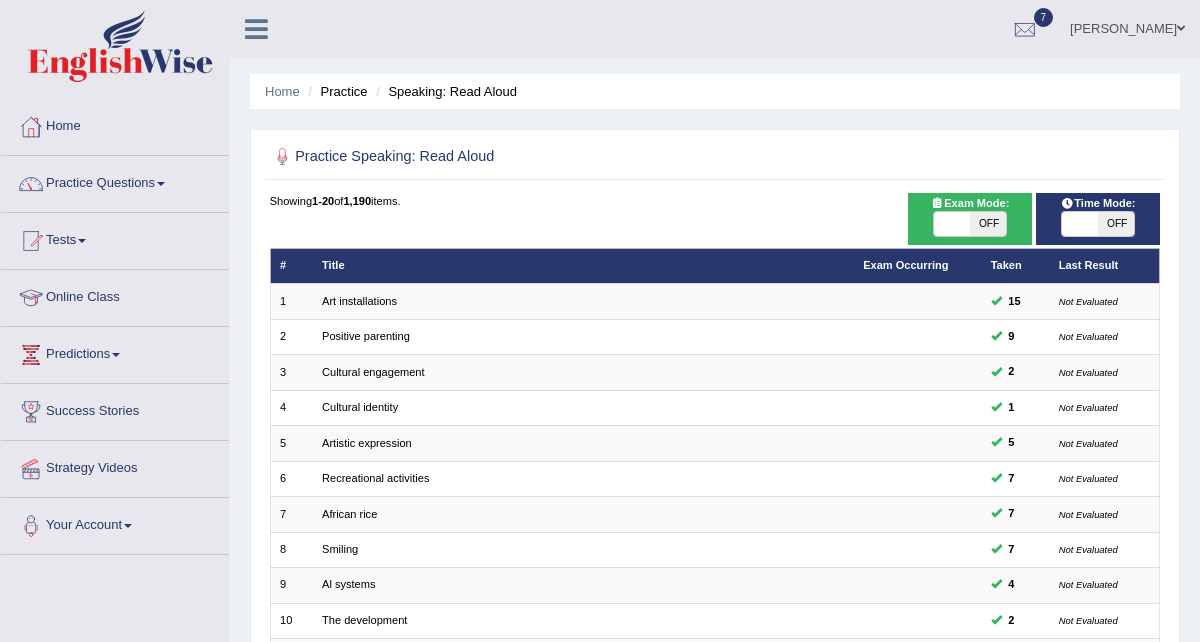 scroll, scrollTop: 0, scrollLeft: 0, axis: both 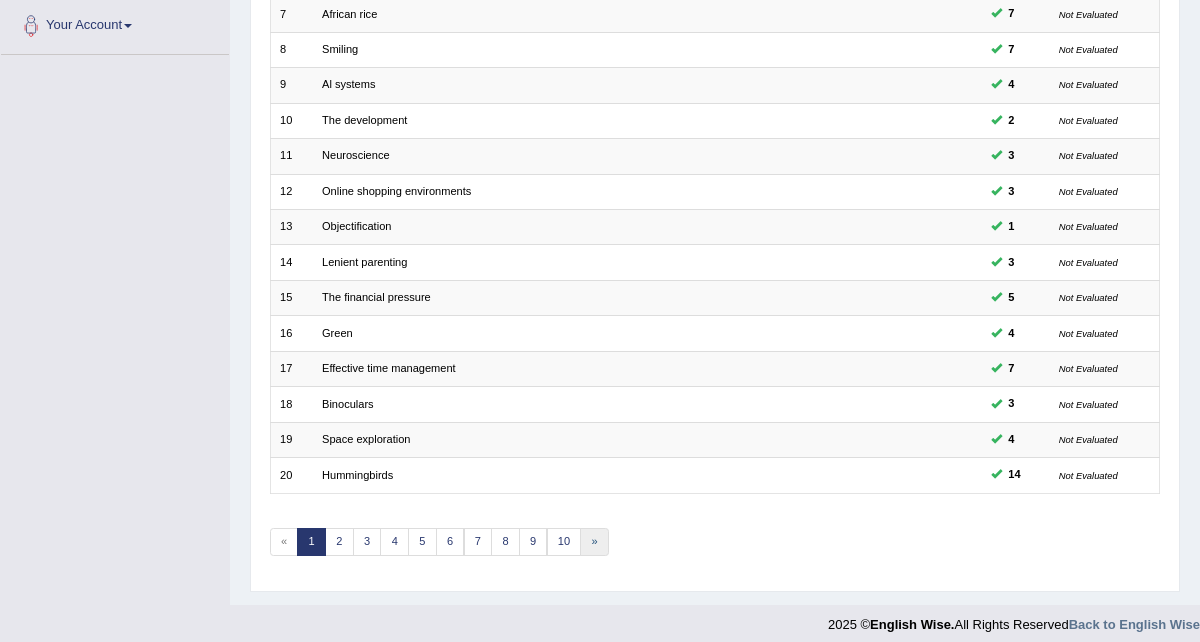 click on "»" at bounding box center [594, 542] 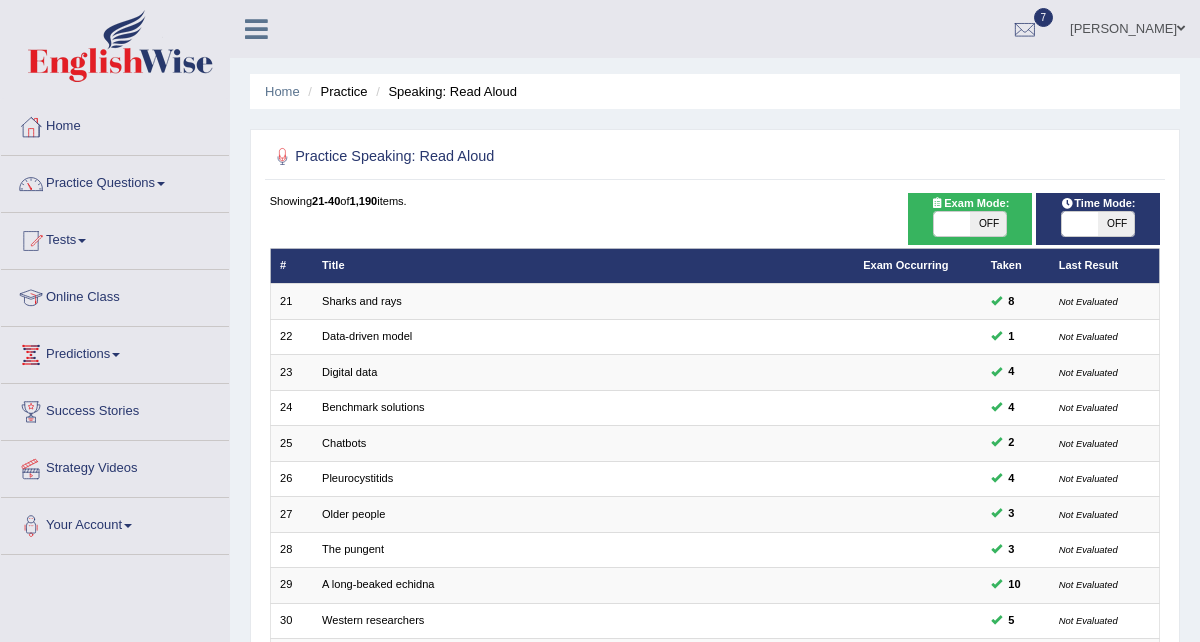 scroll, scrollTop: 0, scrollLeft: 0, axis: both 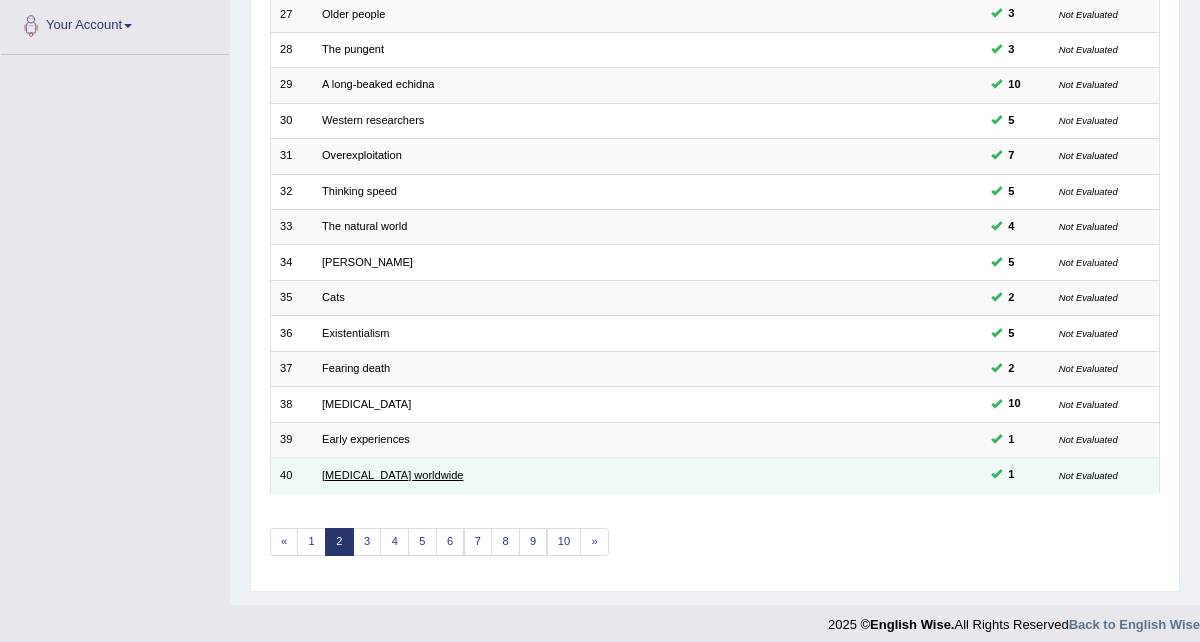 click on "[MEDICAL_DATA] worldwide" at bounding box center (392, 475) 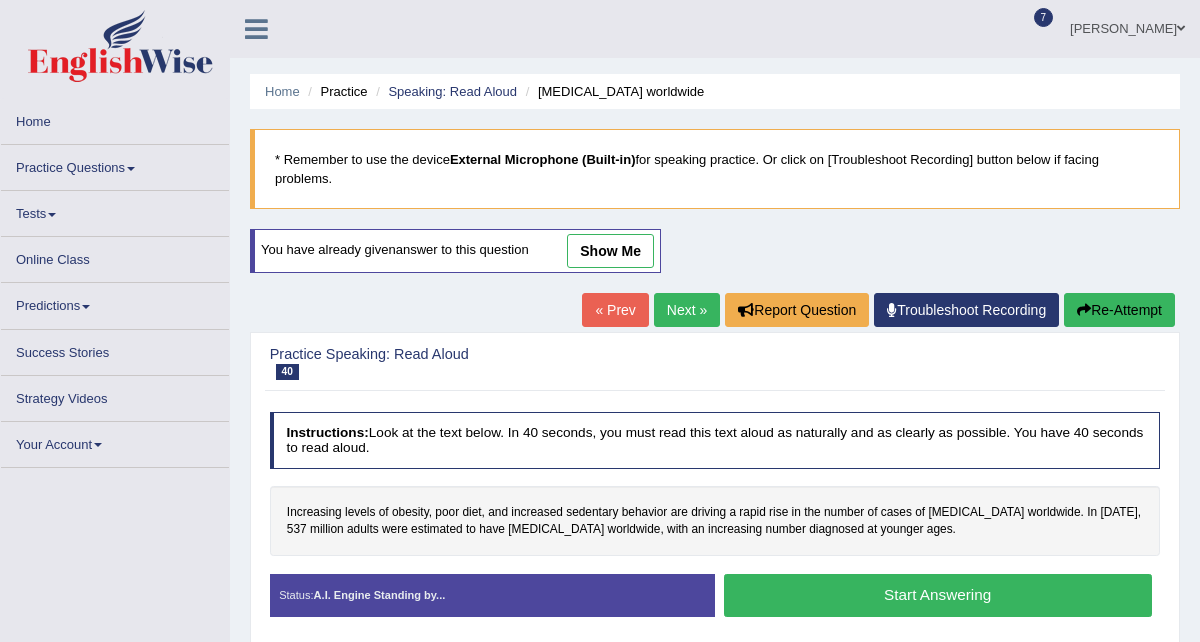scroll, scrollTop: 0, scrollLeft: 0, axis: both 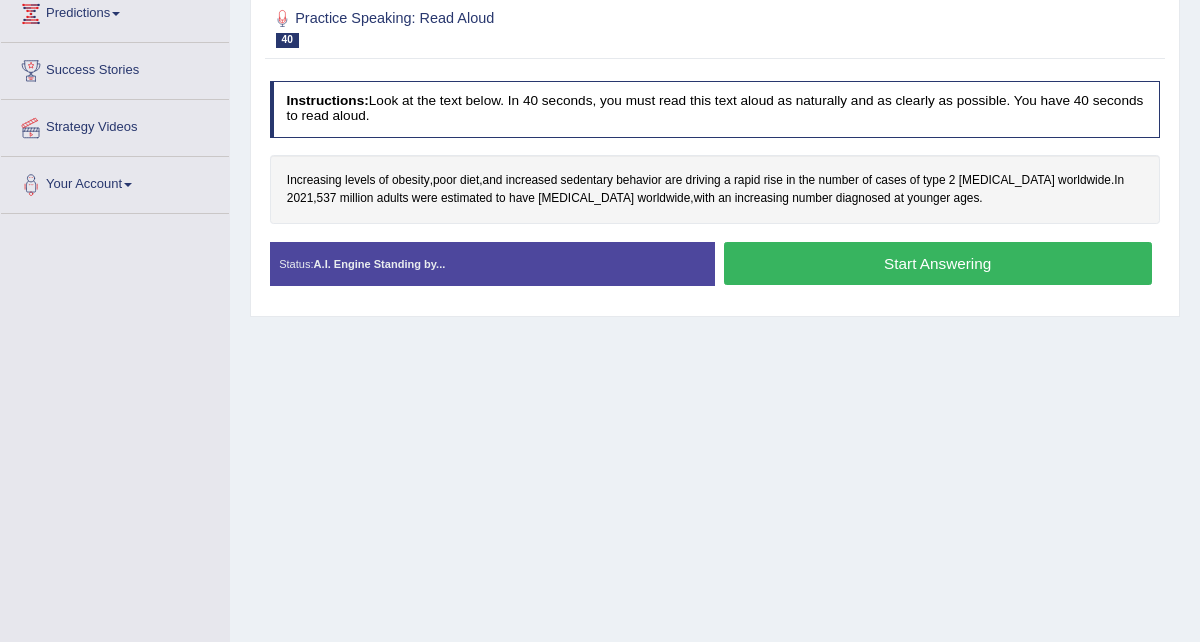 click on "Start Answering" at bounding box center (938, 263) 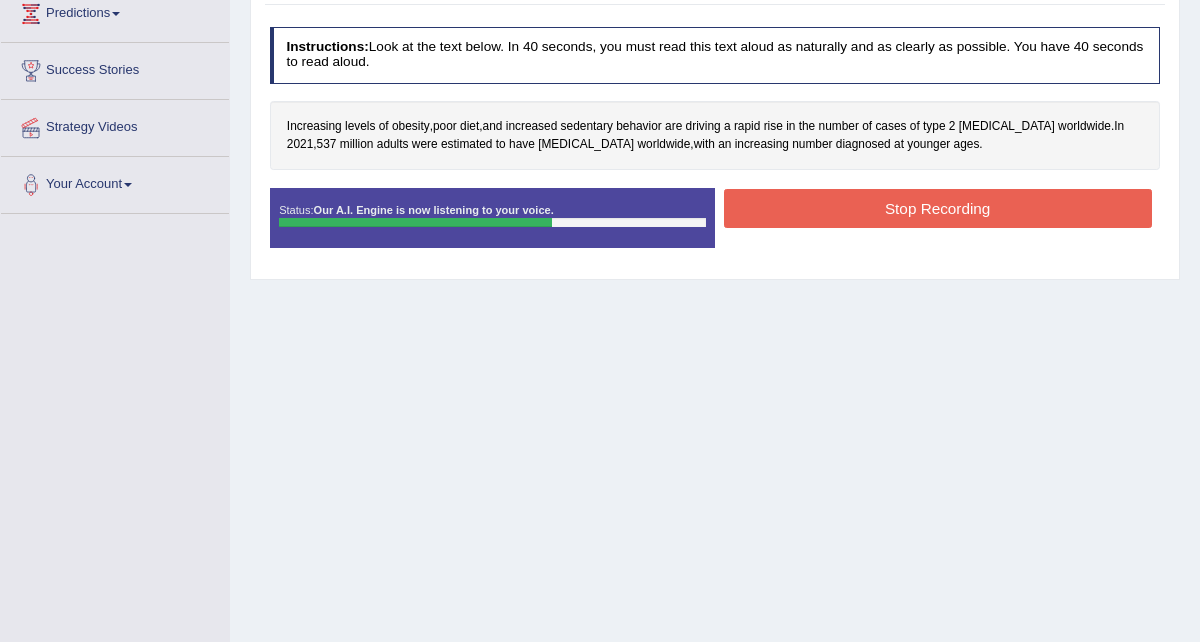 click on "Stop Recording" at bounding box center (938, 208) 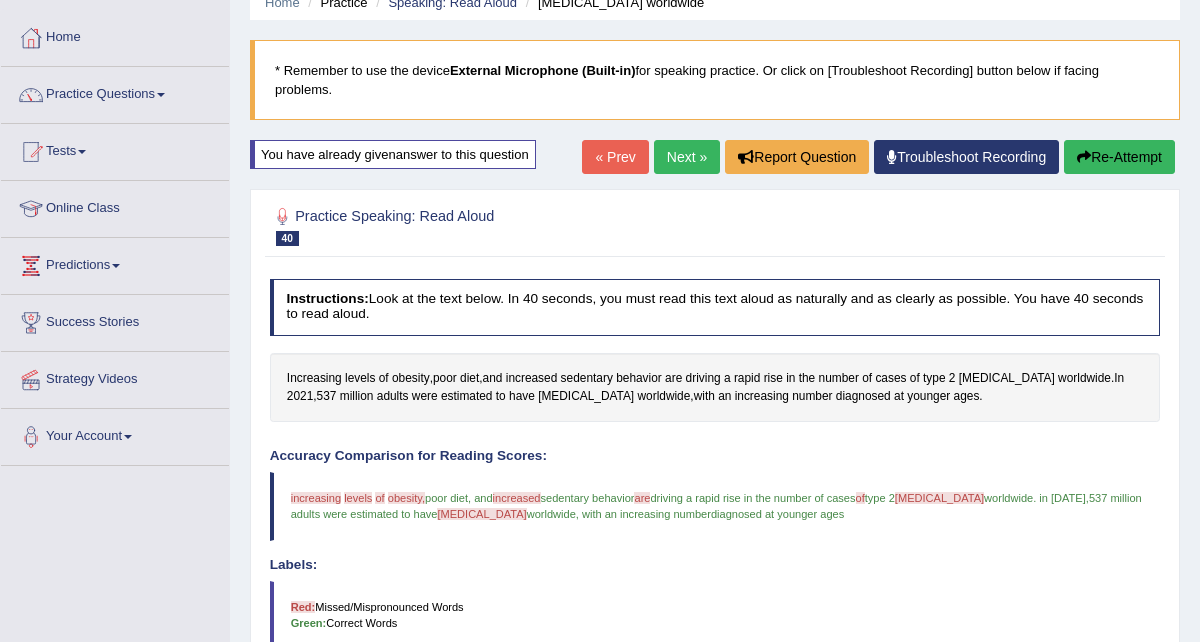 scroll, scrollTop: 78, scrollLeft: 0, axis: vertical 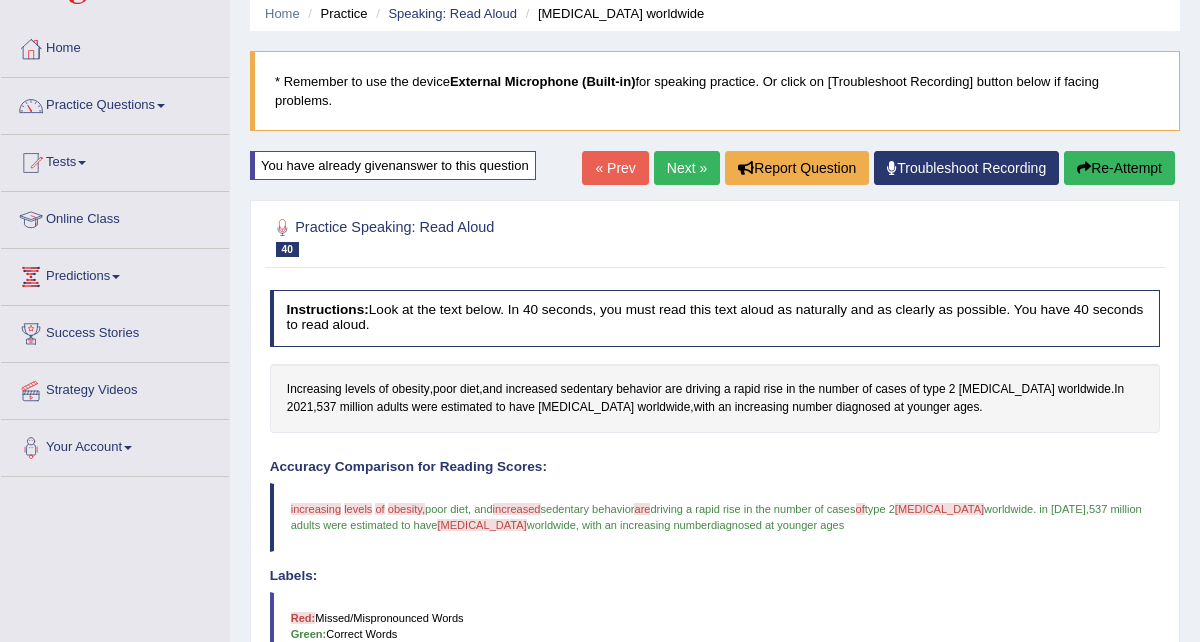click on "Re-Attempt" at bounding box center (1119, 168) 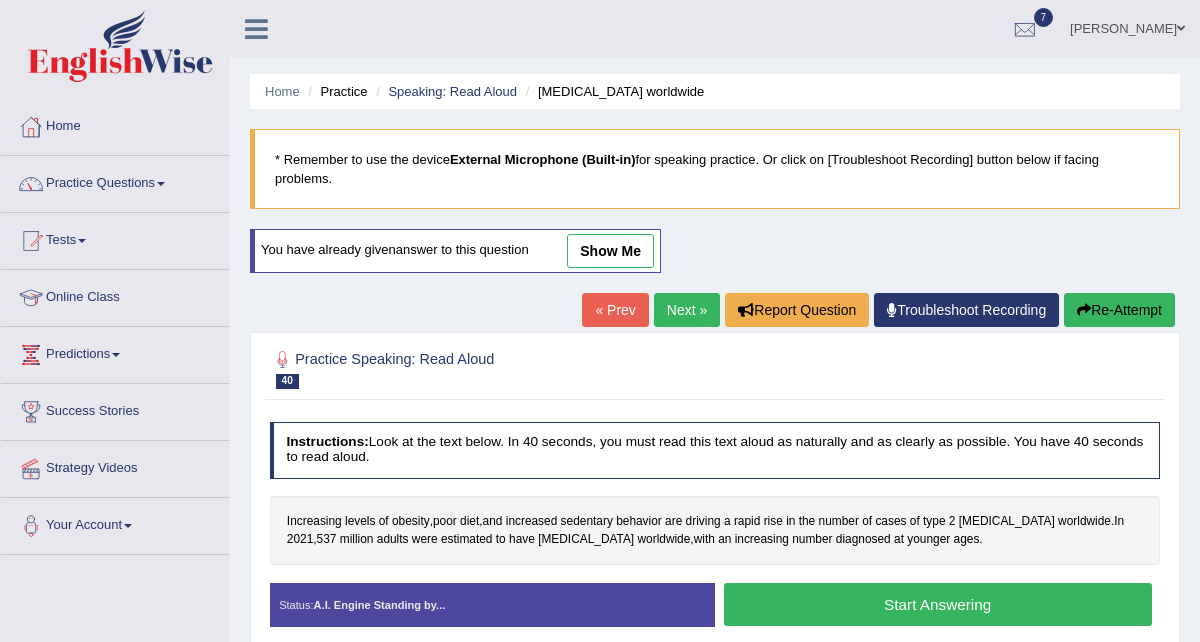 scroll, scrollTop: 78, scrollLeft: 0, axis: vertical 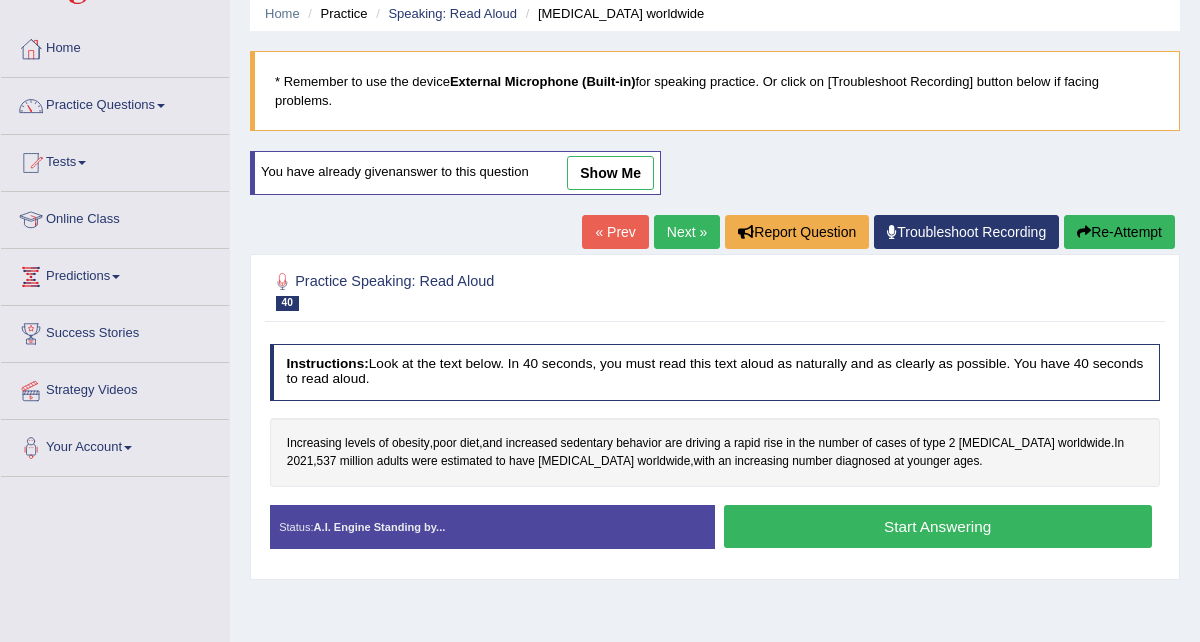 click on "Start Answering" at bounding box center [938, 526] 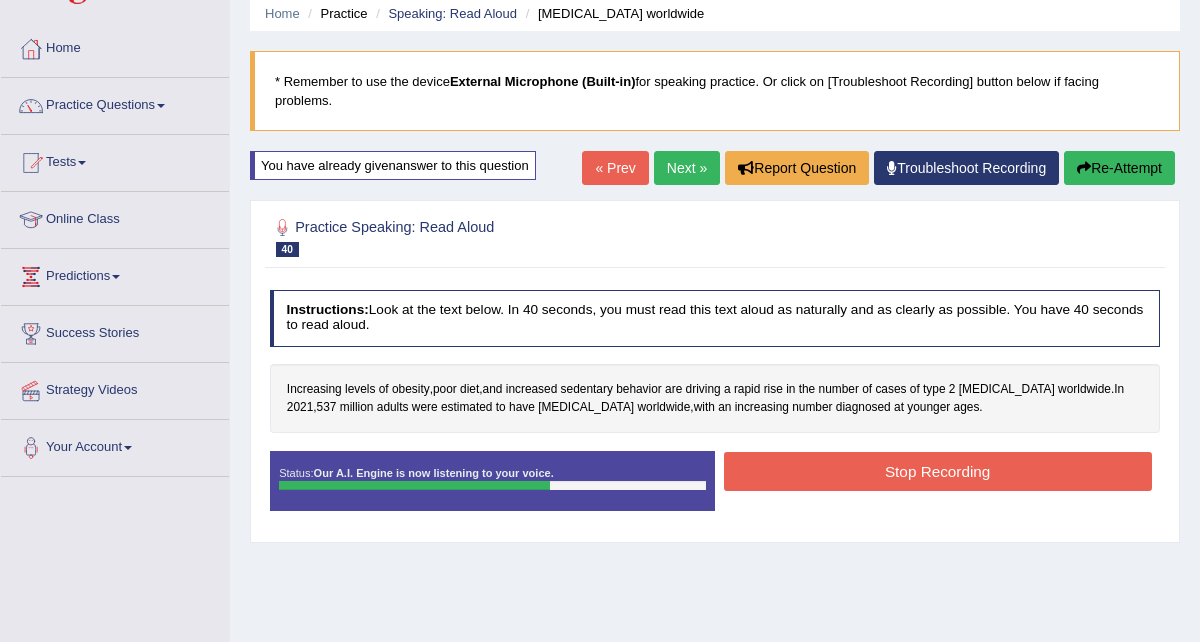 click on "Stop Recording" at bounding box center (938, 471) 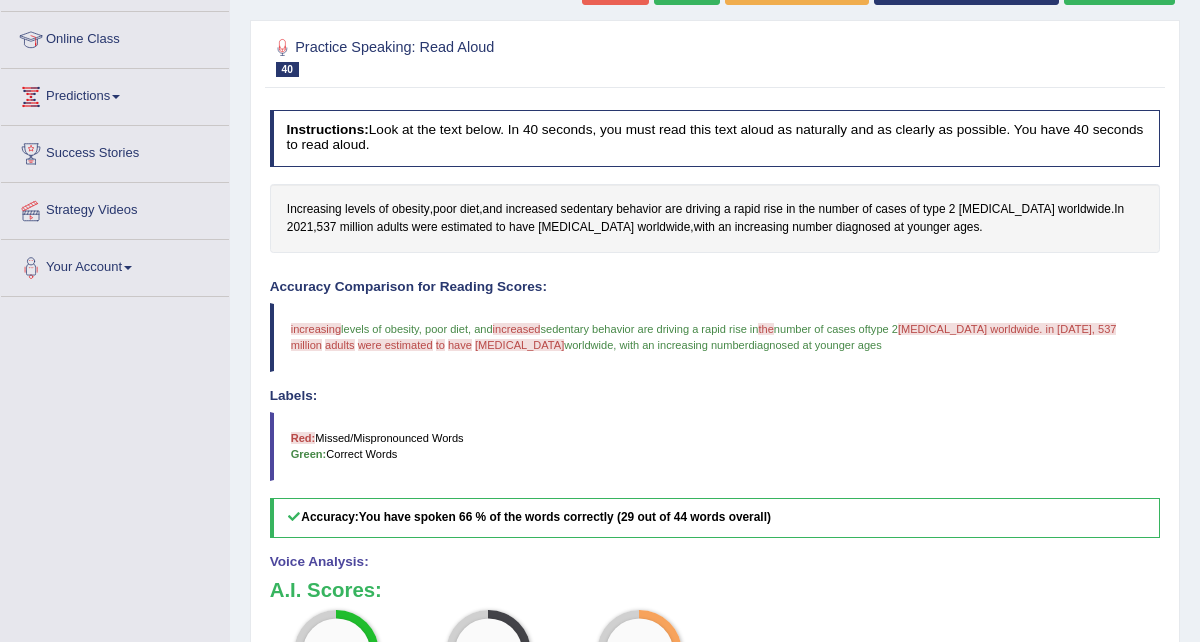 scroll, scrollTop: 186, scrollLeft: 0, axis: vertical 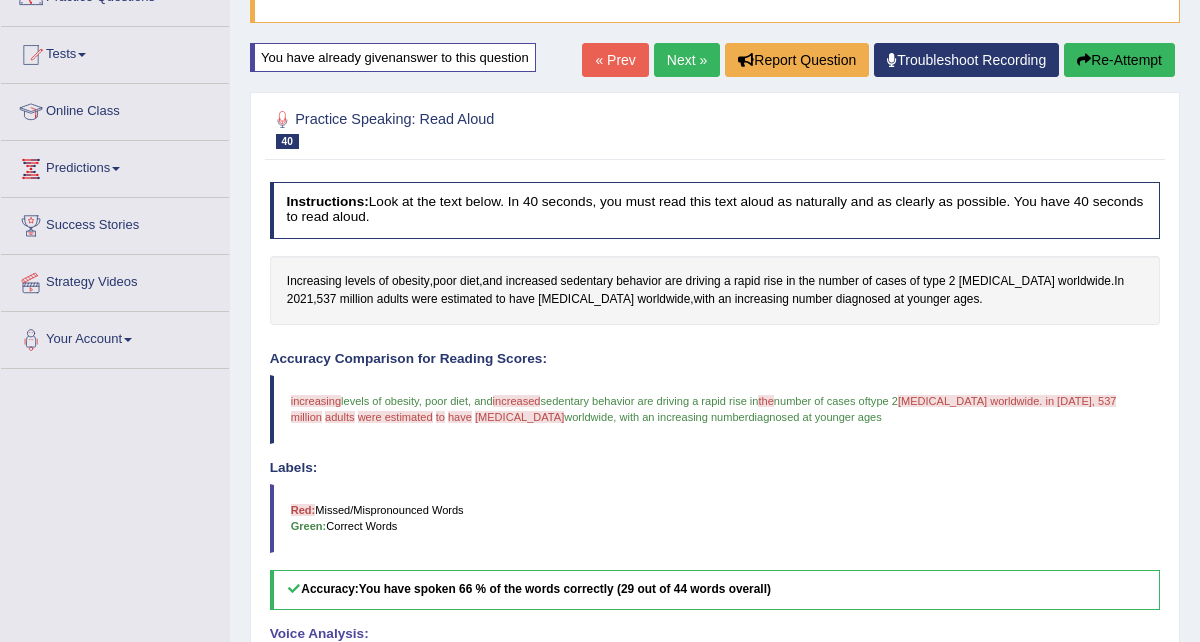 click on "Re-Attempt" at bounding box center [1119, 60] 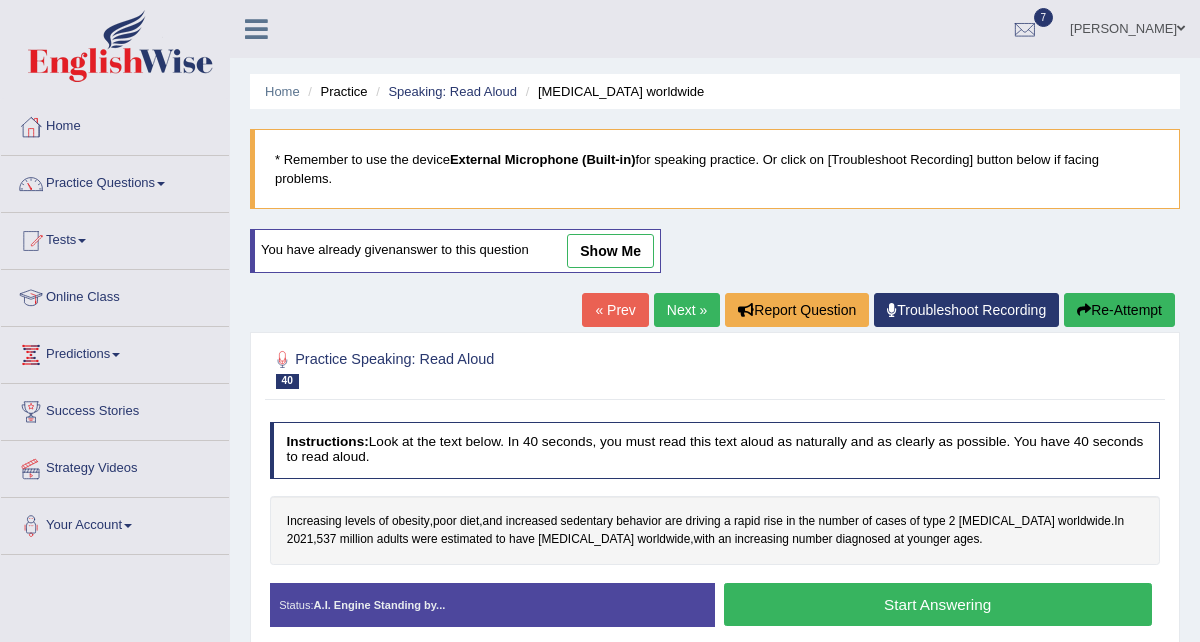 scroll, scrollTop: 197, scrollLeft: 0, axis: vertical 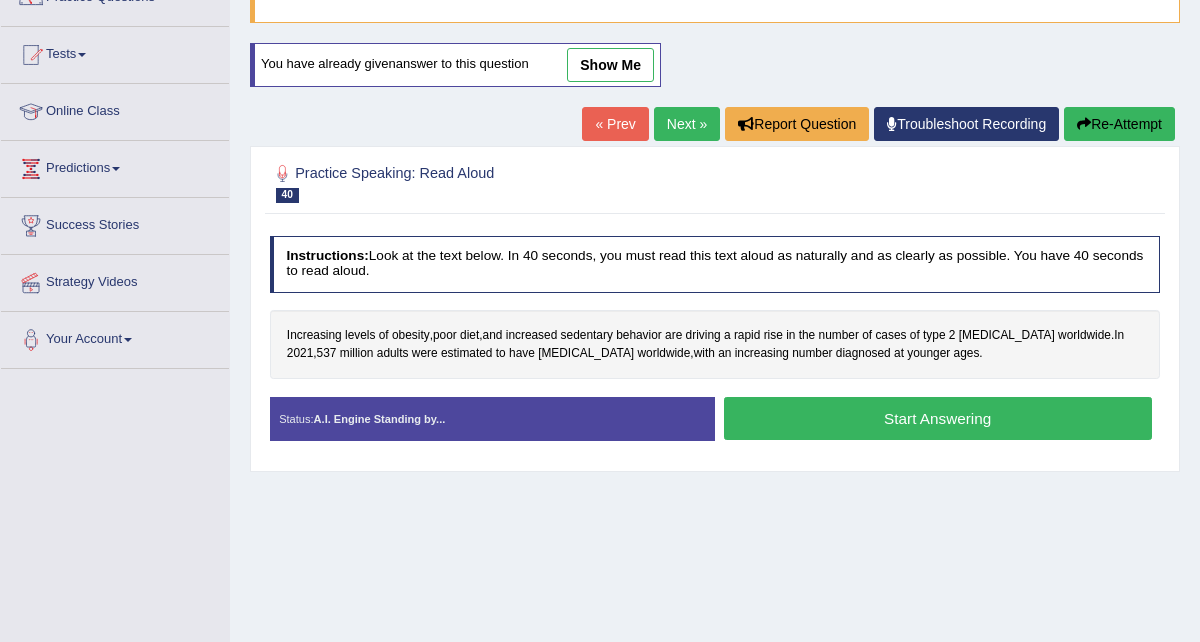 click on "Start Answering" at bounding box center [938, 418] 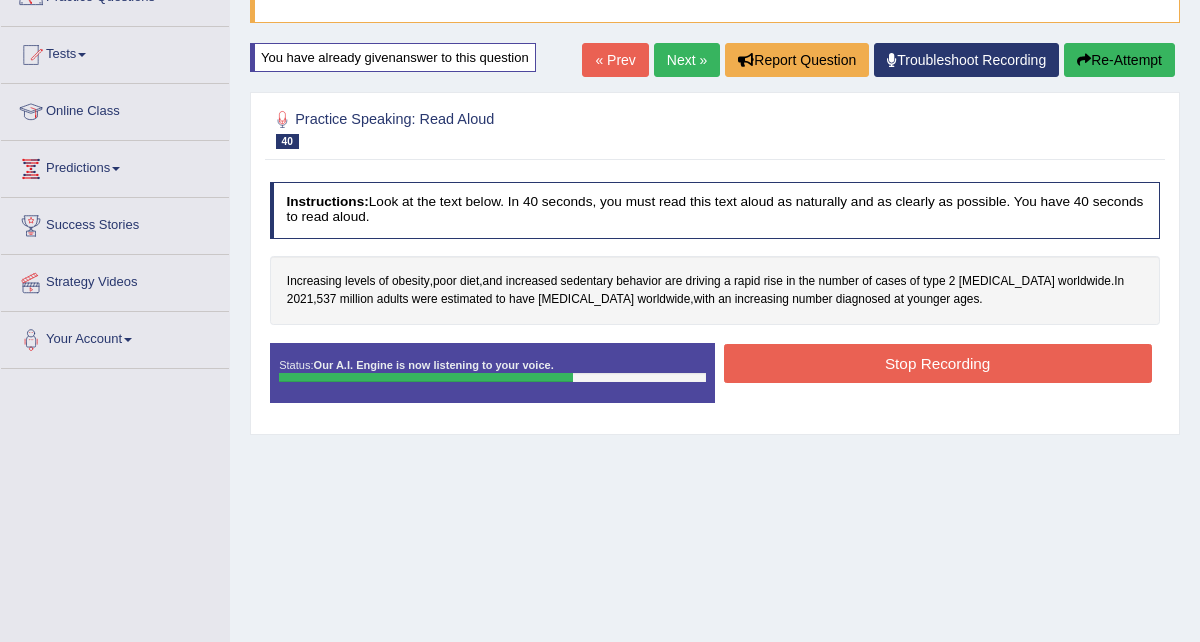 click on "Stop Recording" at bounding box center (938, 363) 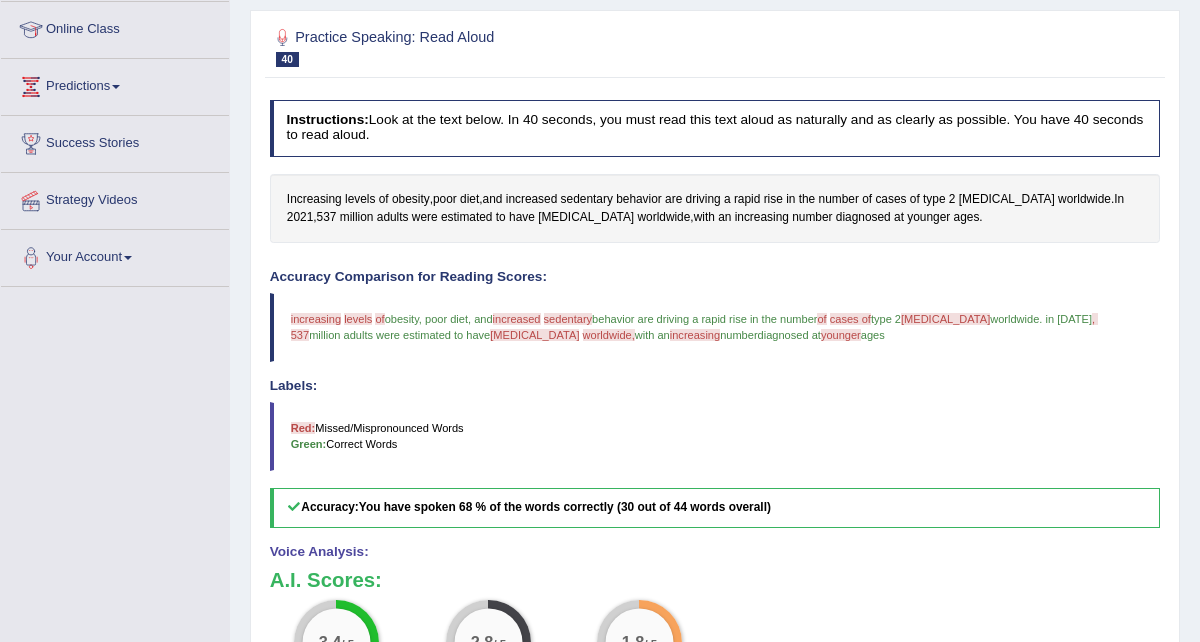 scroll, scrollTop: 144, scrollLeft: 0, axis: vertical 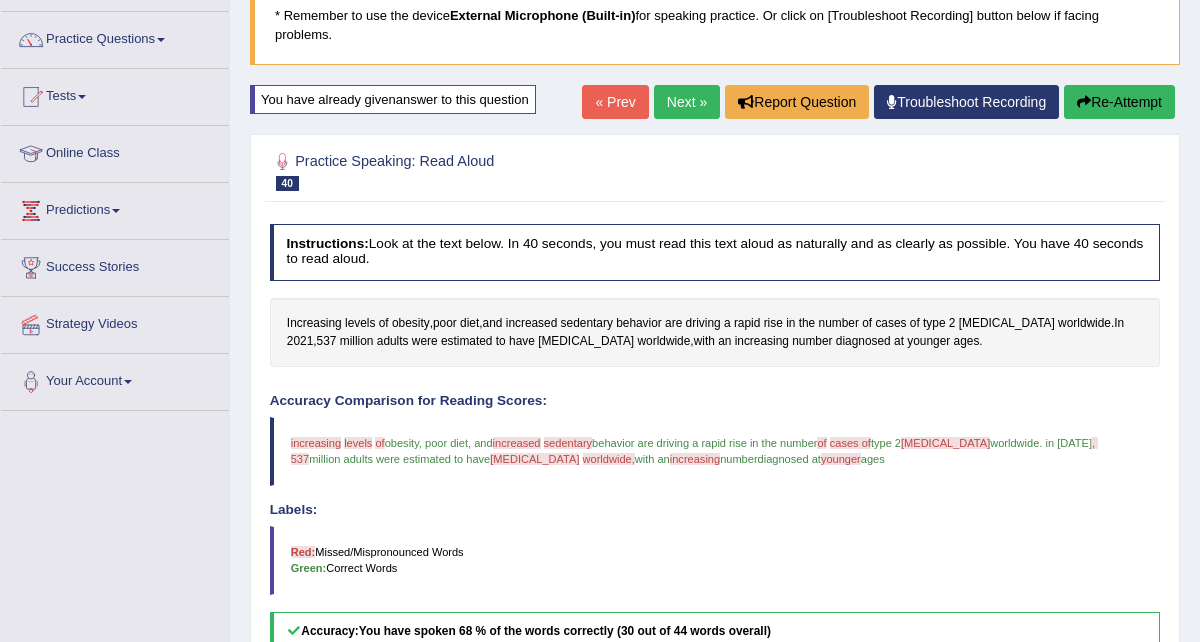 click on "Re-Attempt" at bounding box center (1119, 102) 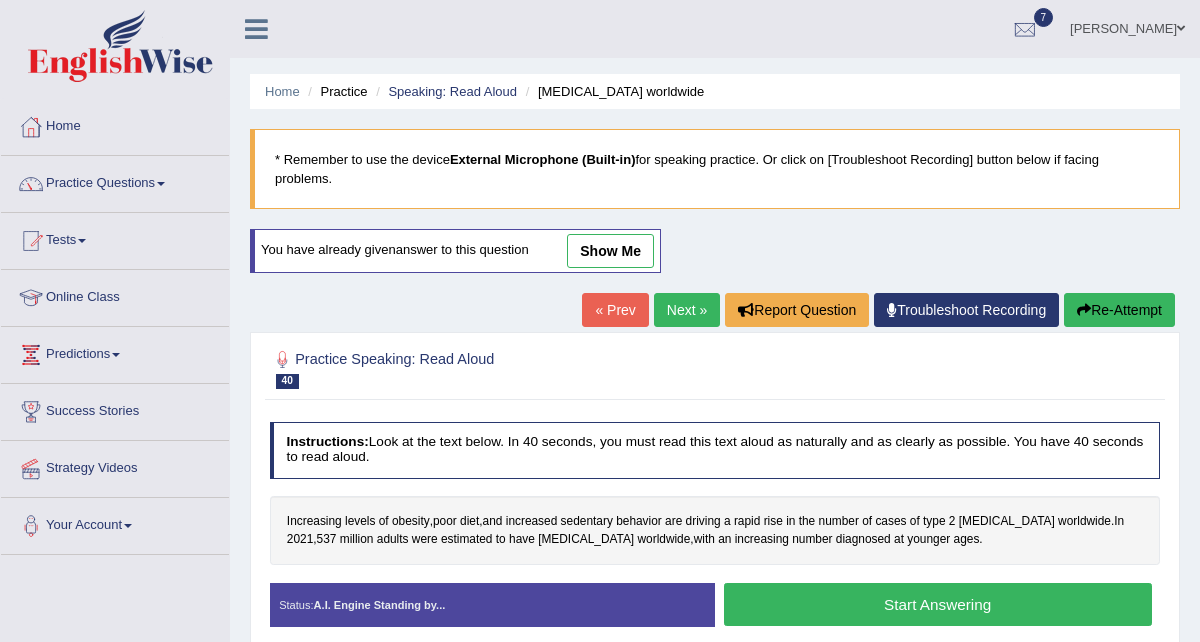 scroll, scrollTop: 144, scrollLeft: 0, axis: vertical 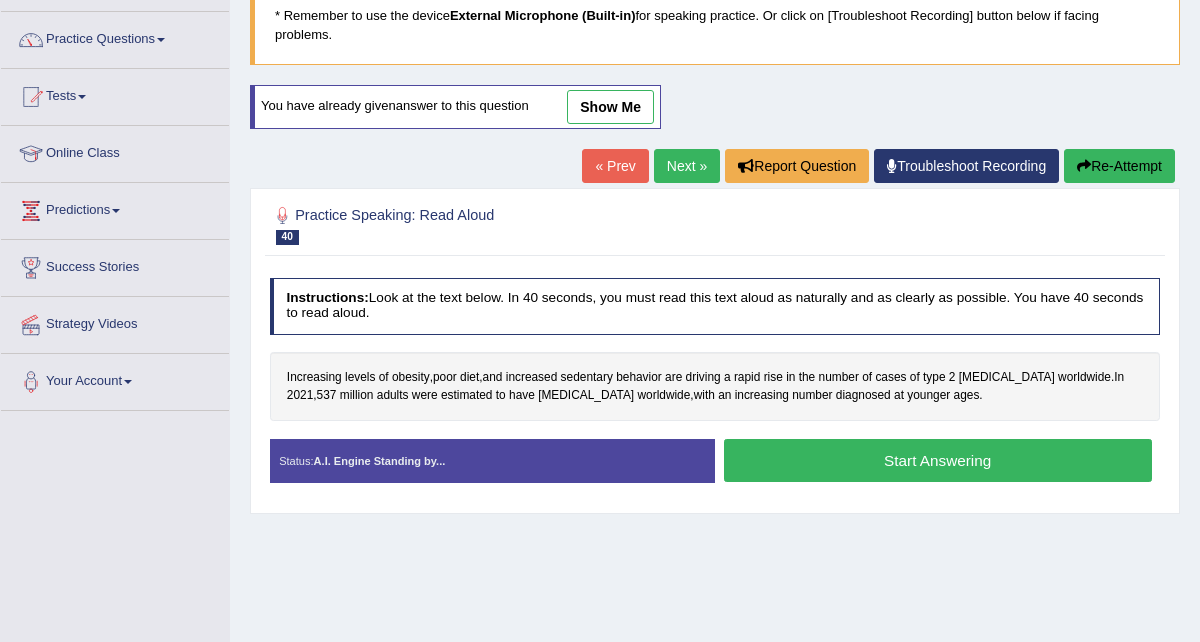 click on "Start Answering" at bounding box center (938, 460) 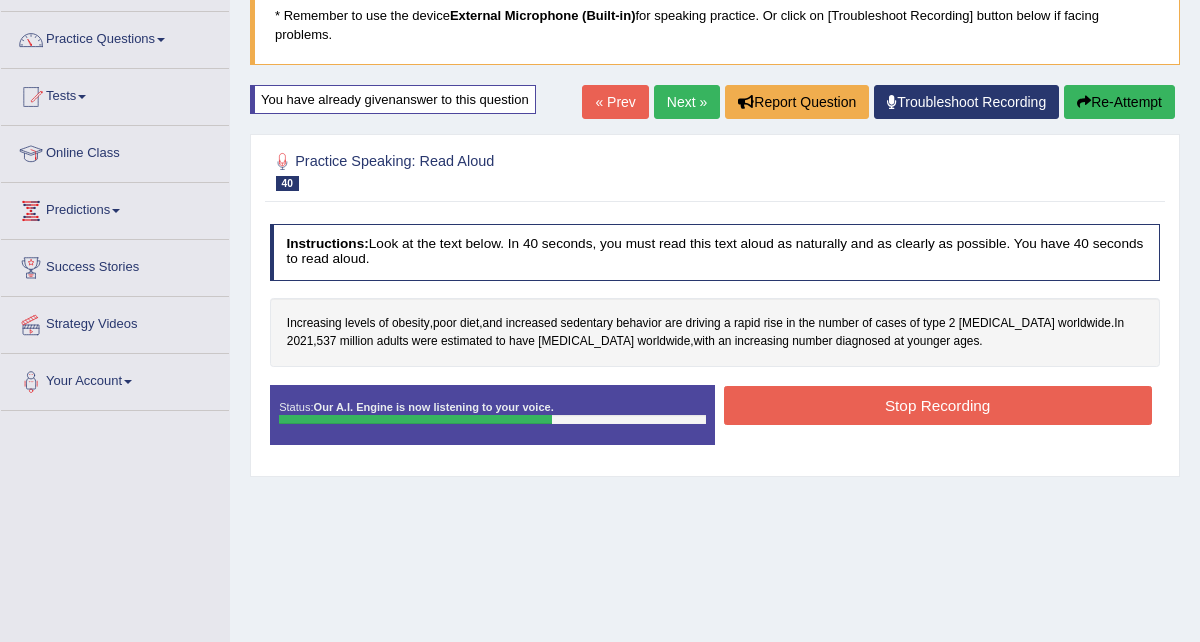 click on "Stop Recording" at bounding box center [938, 405] 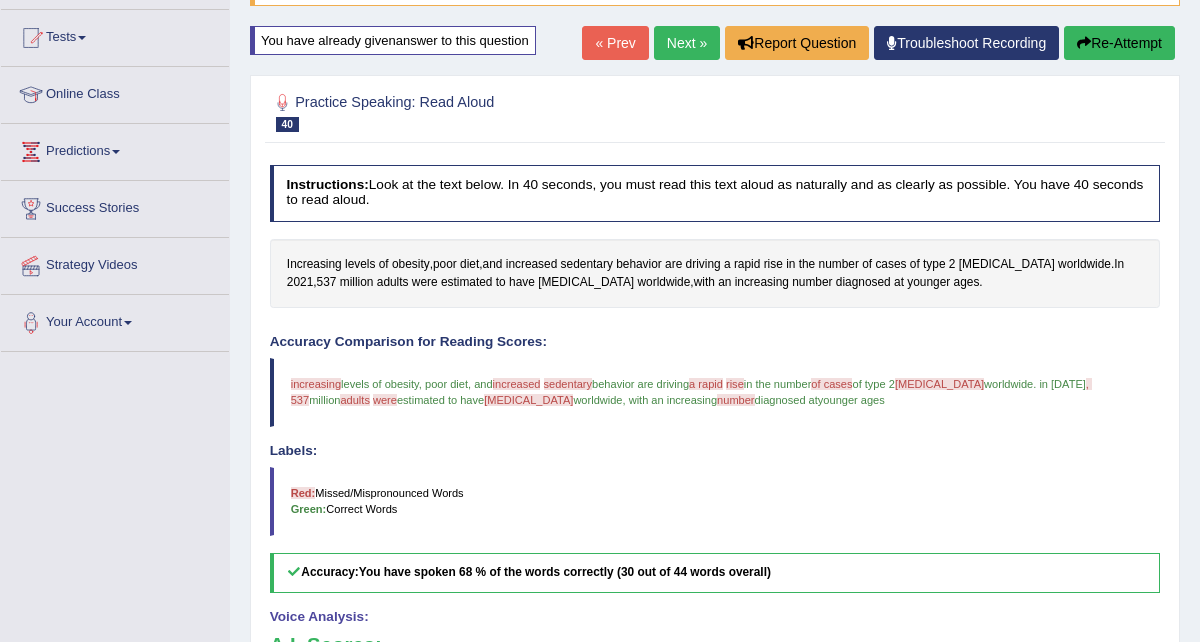 scroll, scrollTop: 174, scrollLeft: 0, axis: vertical 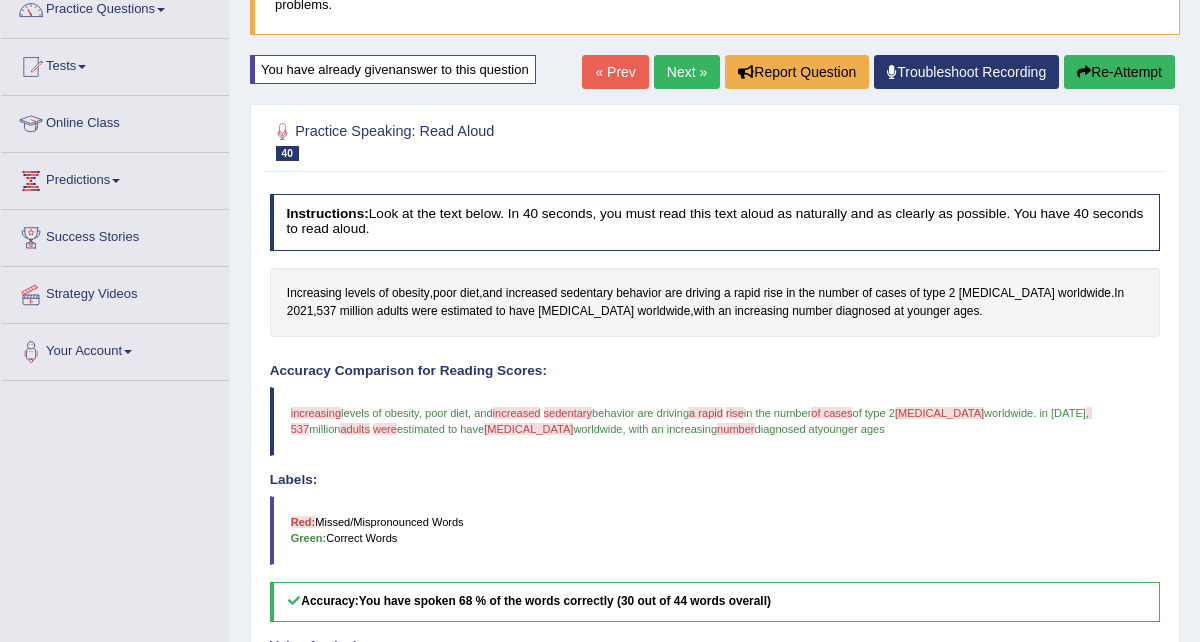 click on "Re-Attempt" at bounding box center (1119, 72) 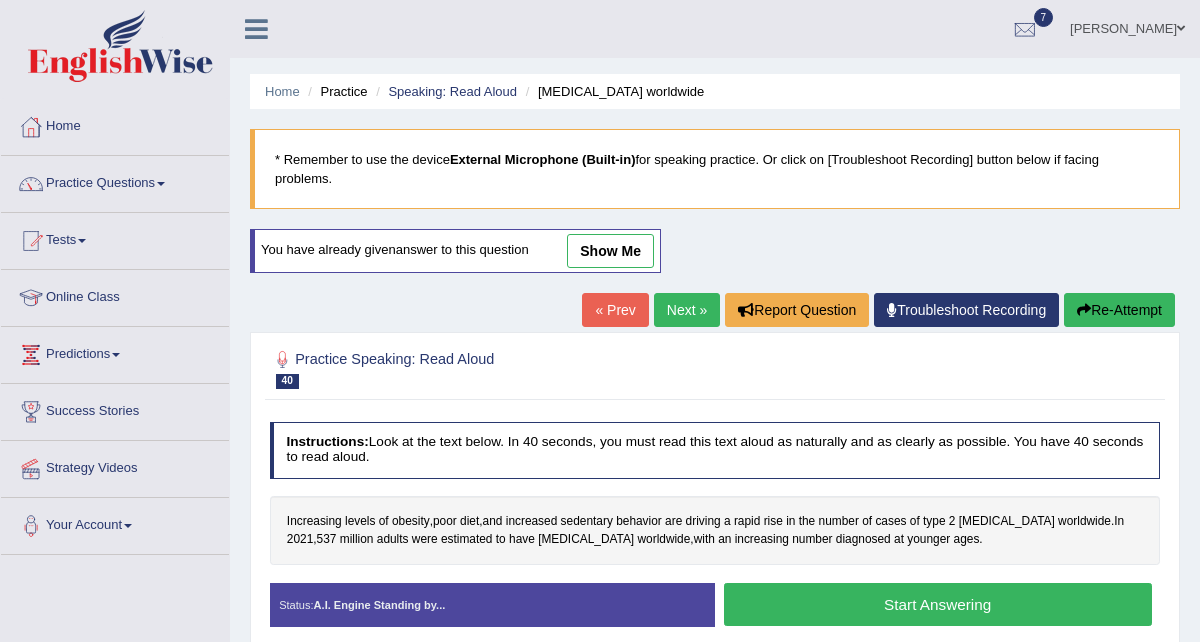scroll, scrollTop: 174, scrollLeft: 0, axis: vertical 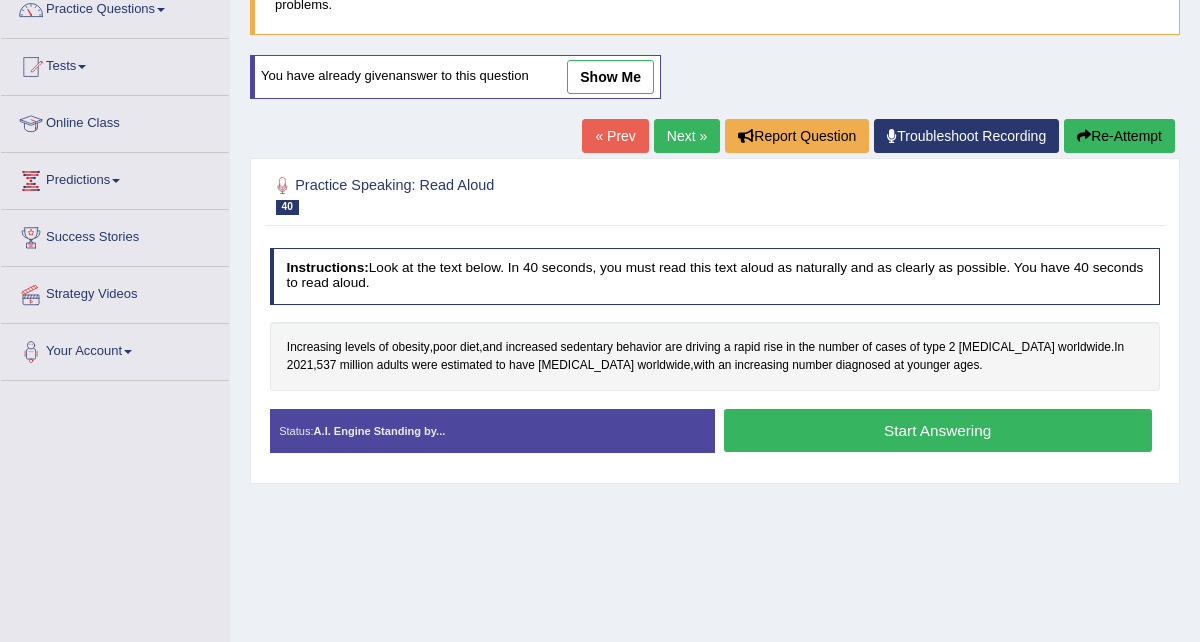 click on "Start Answering" at bounding box center (938, 430) 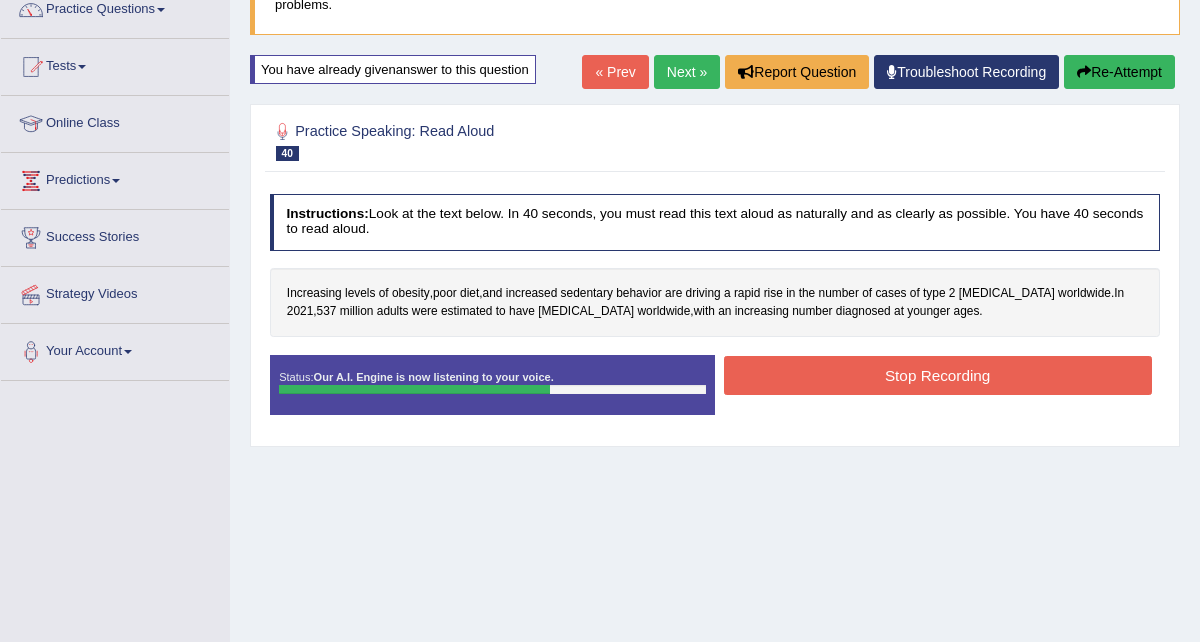 click on "Stop Recording" at bounding box center [938, 375] 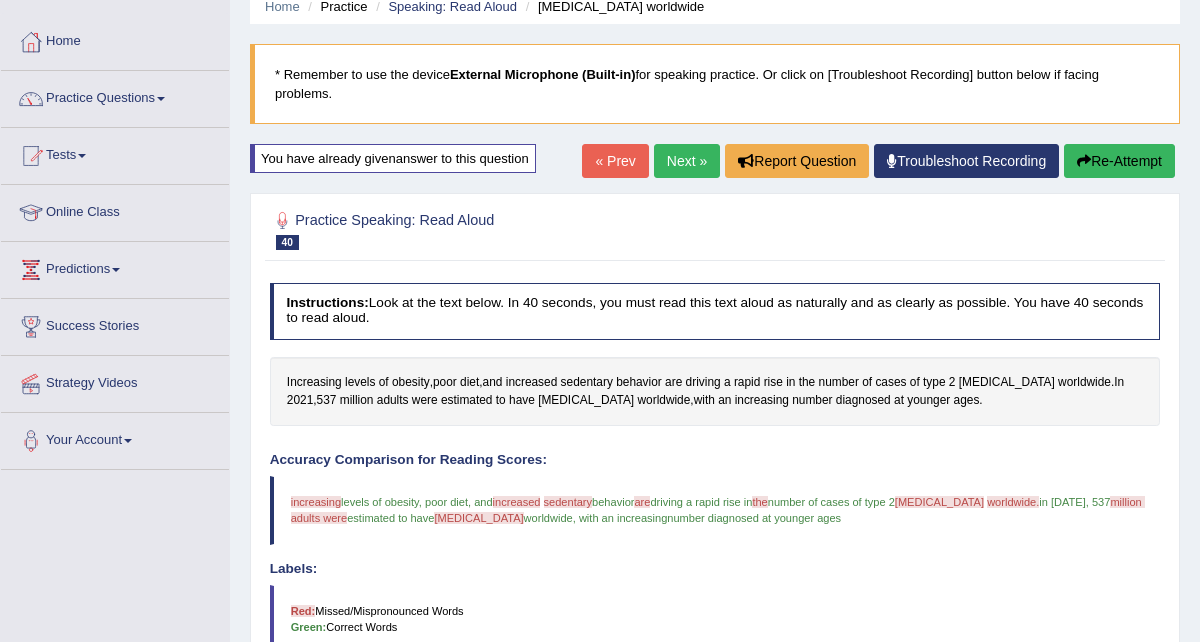 scroll, scrollTop: 0, scrollLeft: 0, axis: both 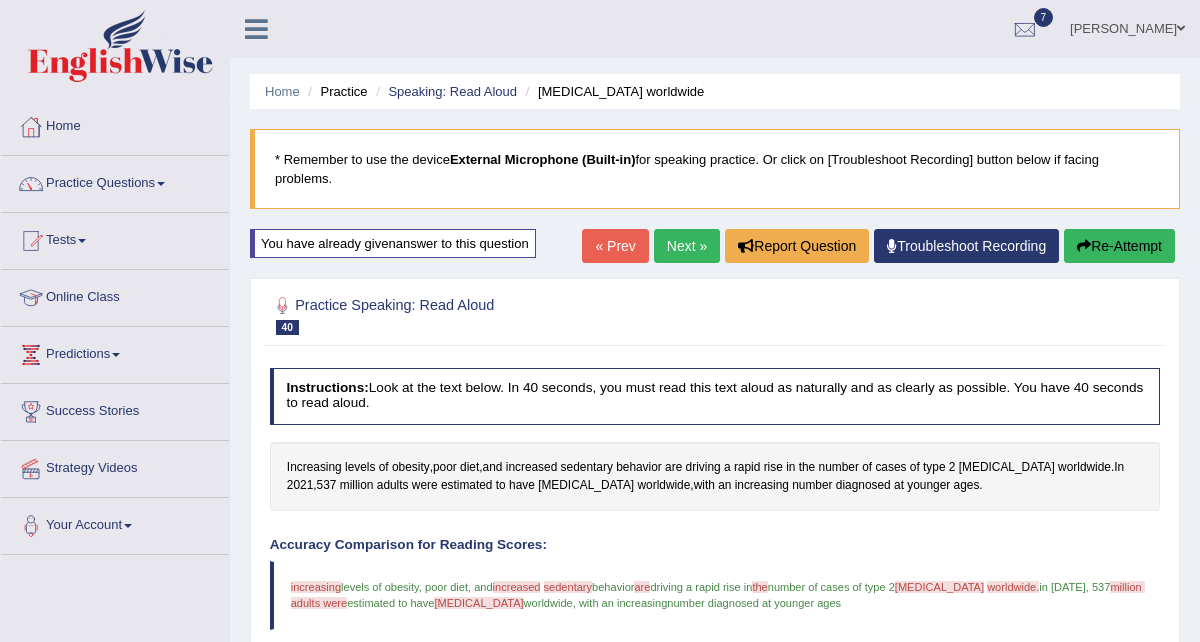 click on "Next »" at bounding box center (687, 246) 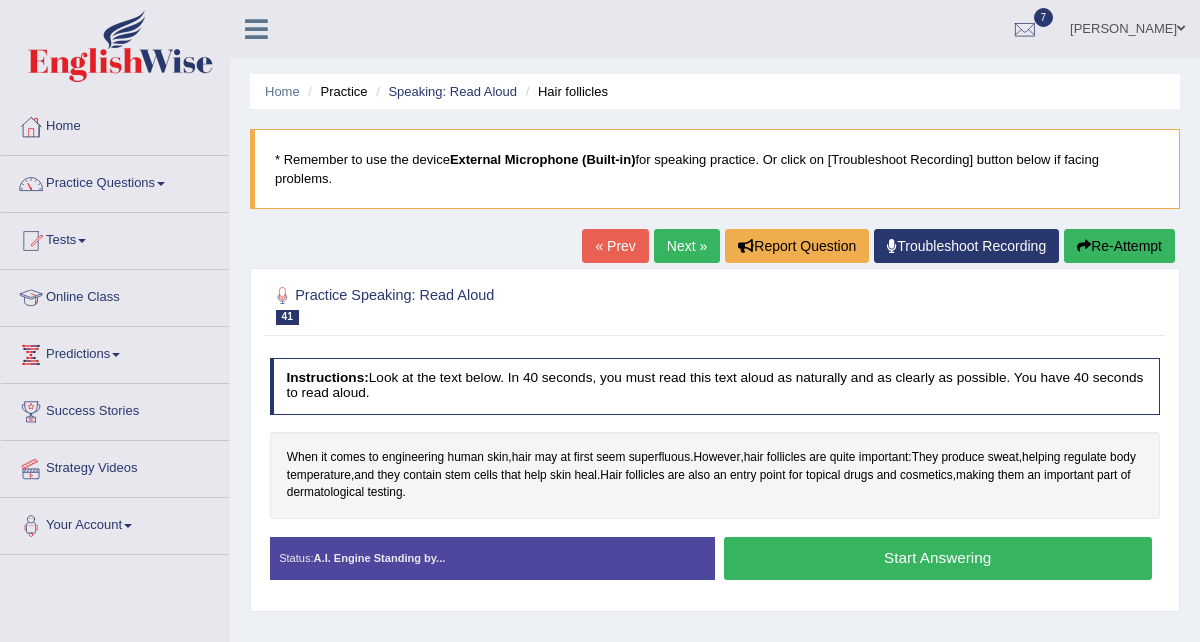 scroll, scrollTop: 0, scrollLeft: 0, axis: both 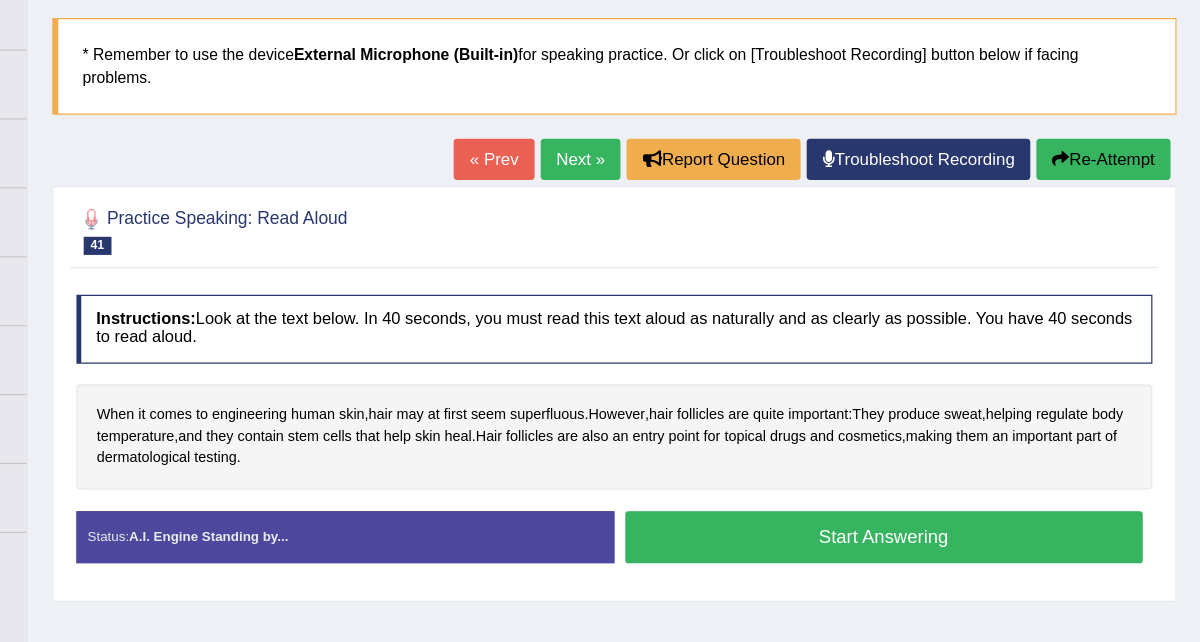 click on "Start Answering" at bounding box center [938, 520] 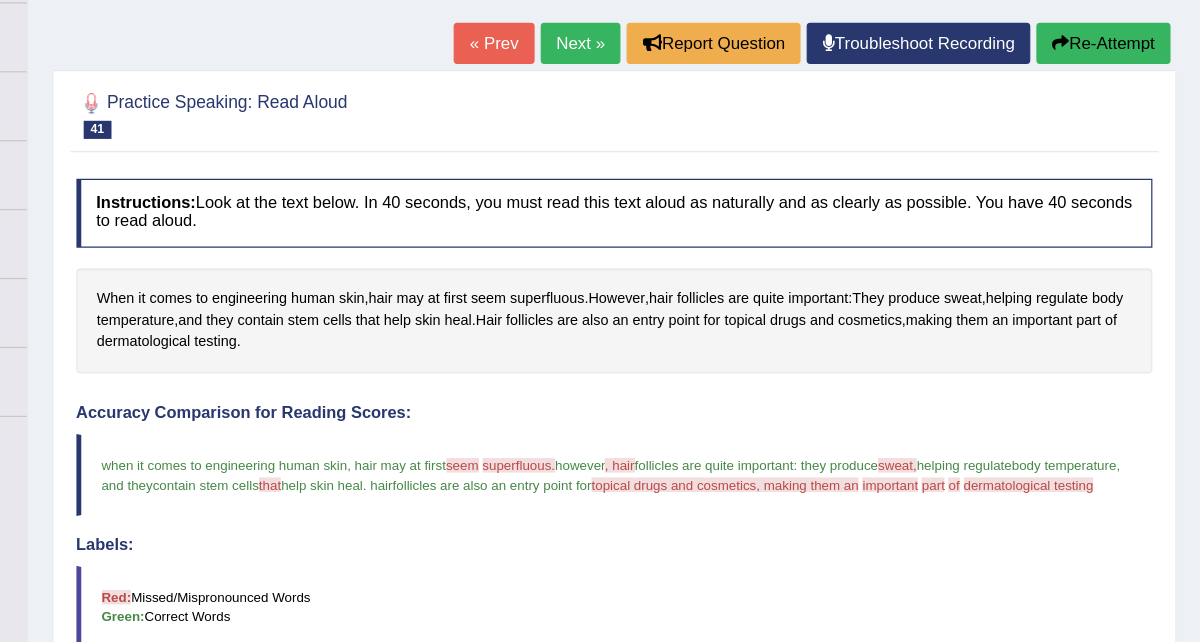 scroll, scrollTop: 203, scrollLeft: 0, axis: vertical 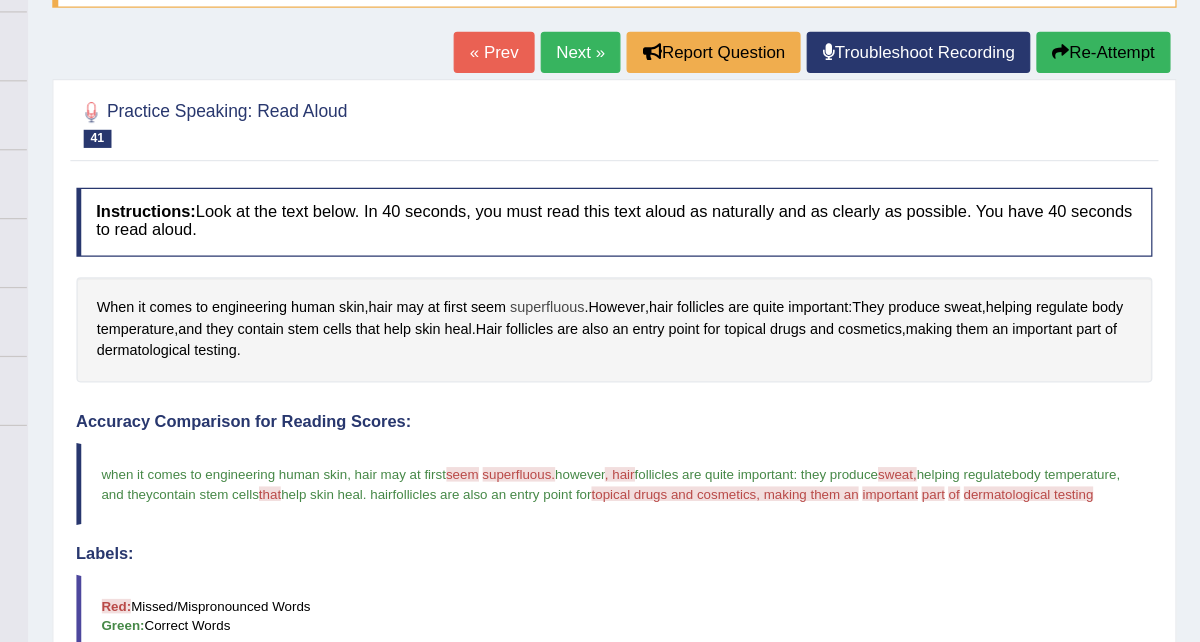 click on "superfluous" at bounding box center [659, 255] 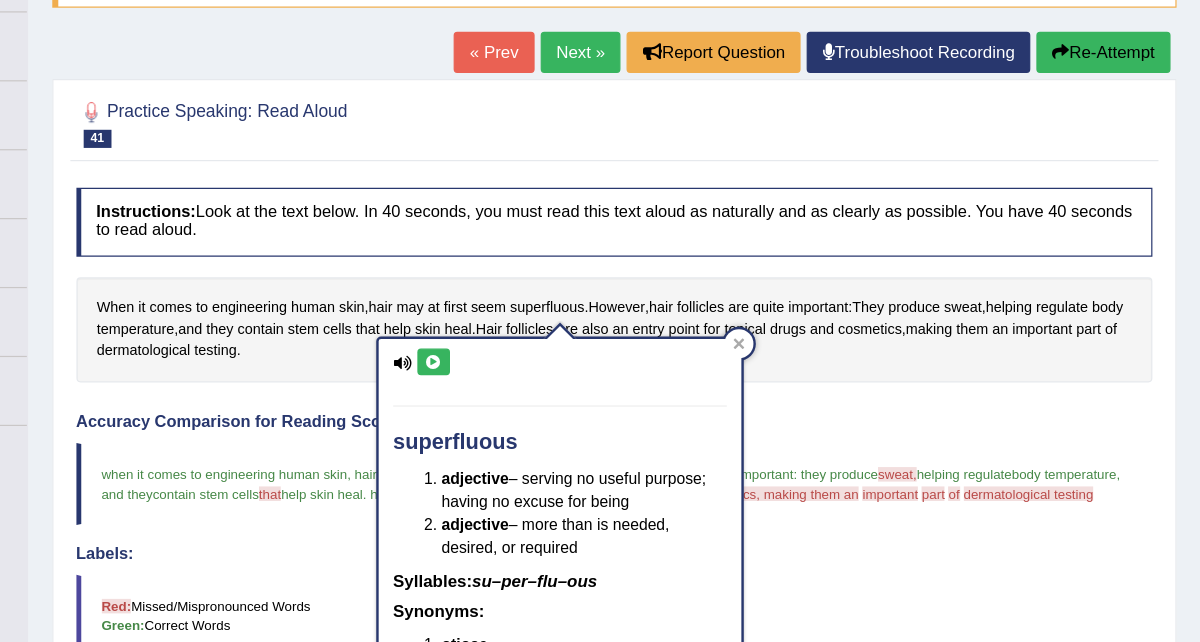 click at bounding box center [565, 299] 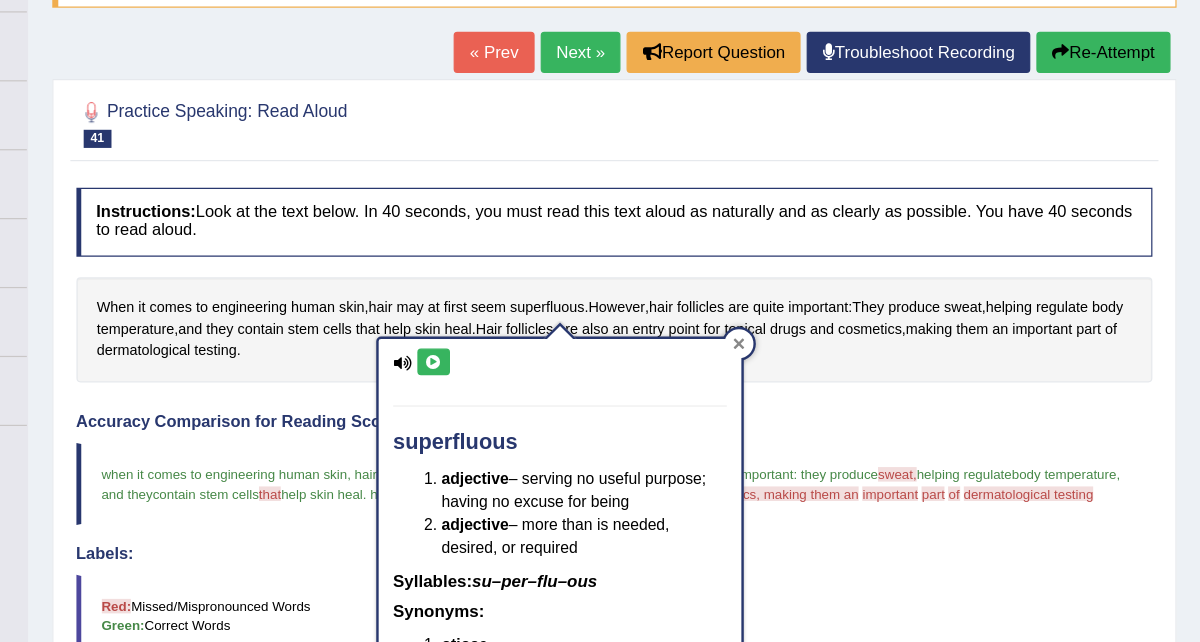 click at bounding box center [818, 284] 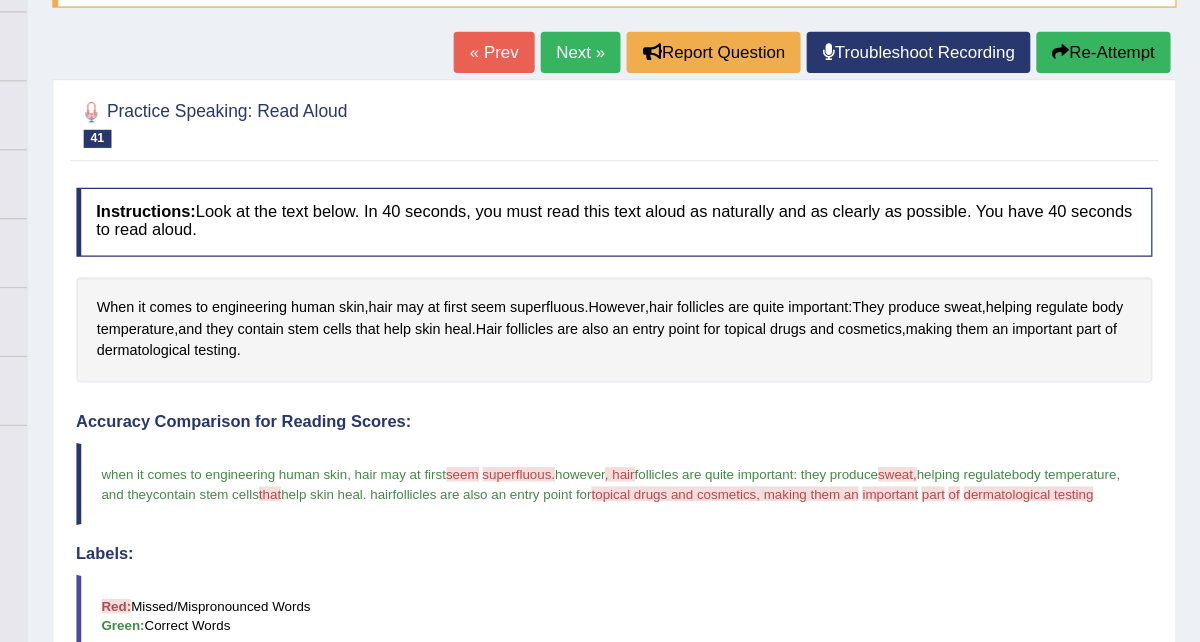 click on "Re-Attempt" at bounding box center (1119, 43) 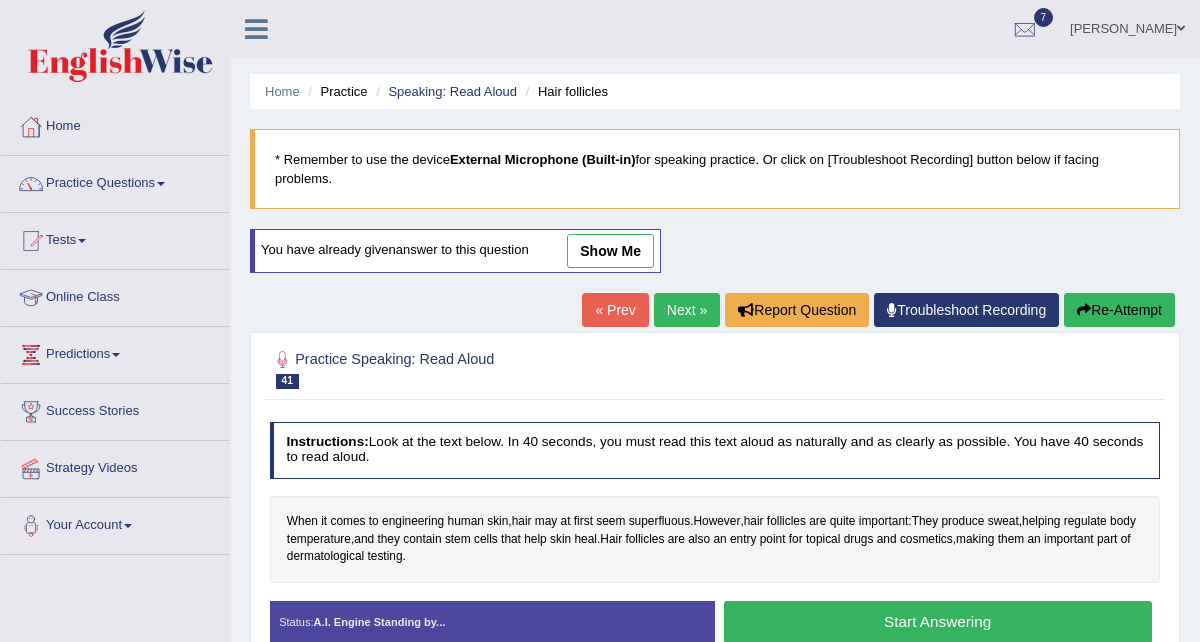 scroll, scrollTop: 214, scrollLeft: 0, axis: vertical 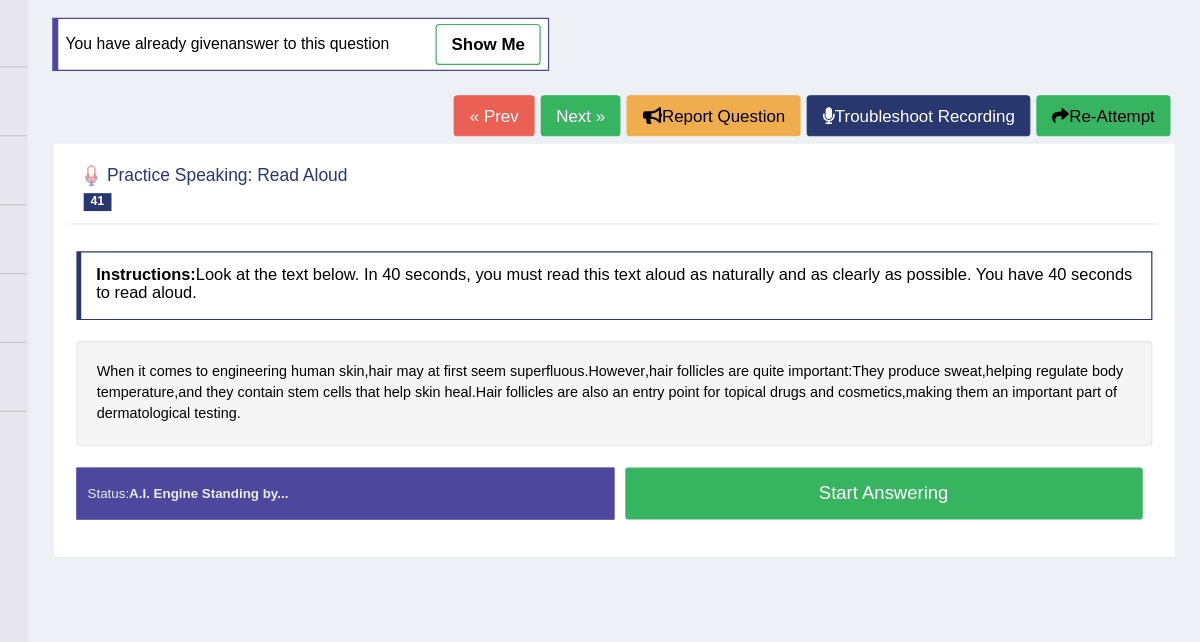 click on "Start Answering" at bounding box center (938, 408) 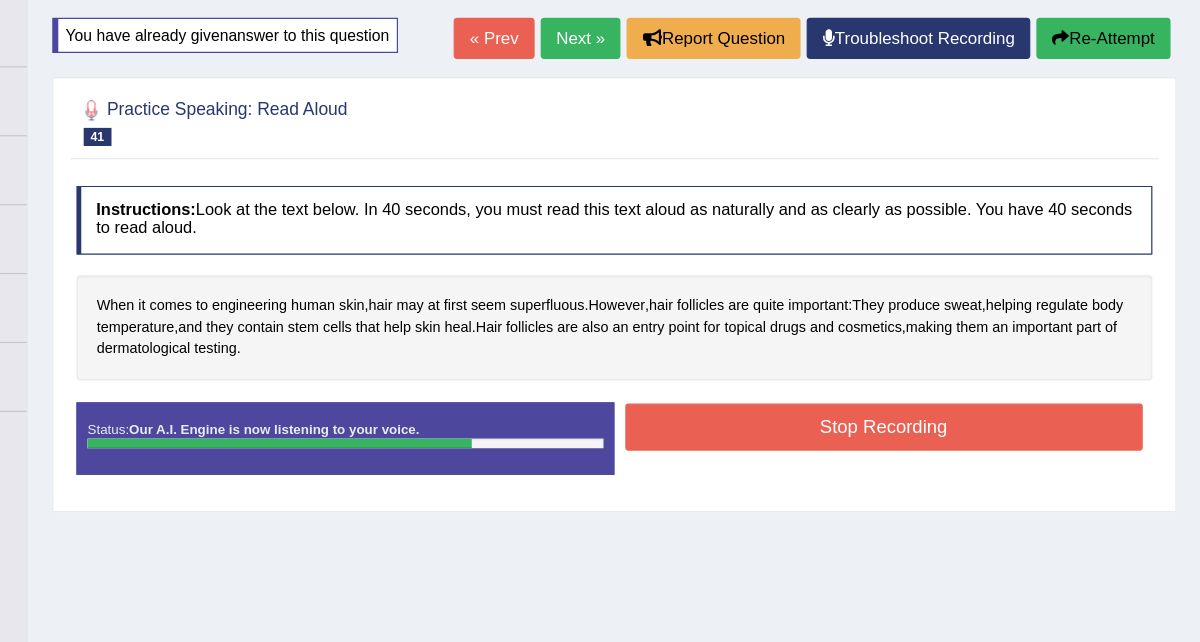 click on "Stop Recording" at bounding box center [938, 353] 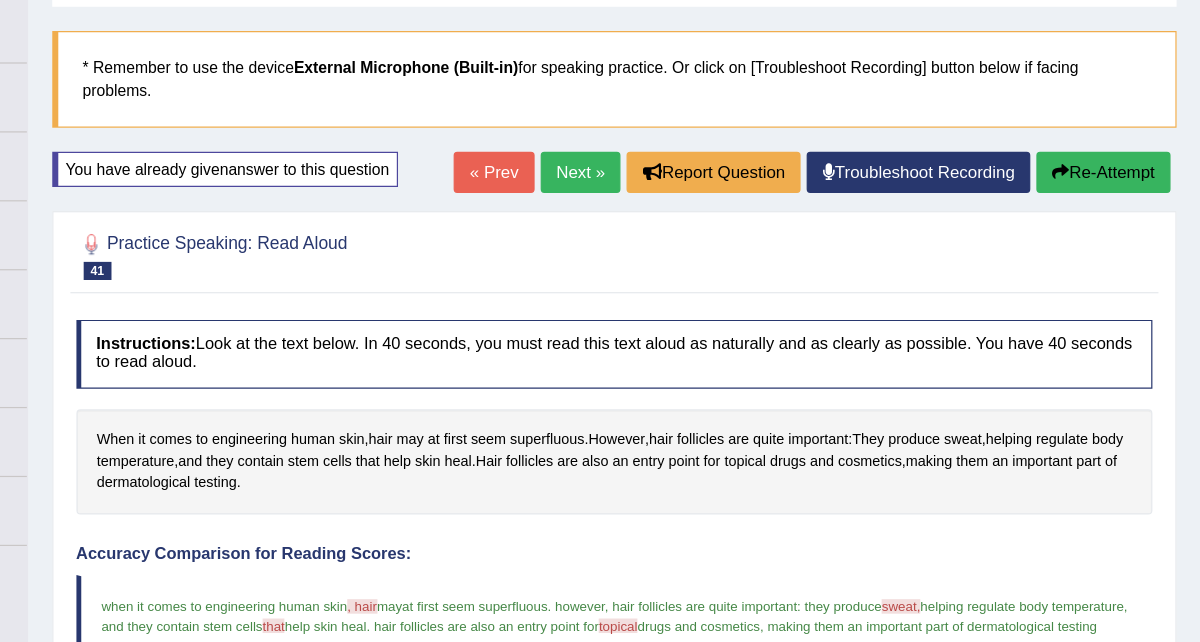 scroll, scrollTop: 95, scrollLeft: 0, axis: vertical 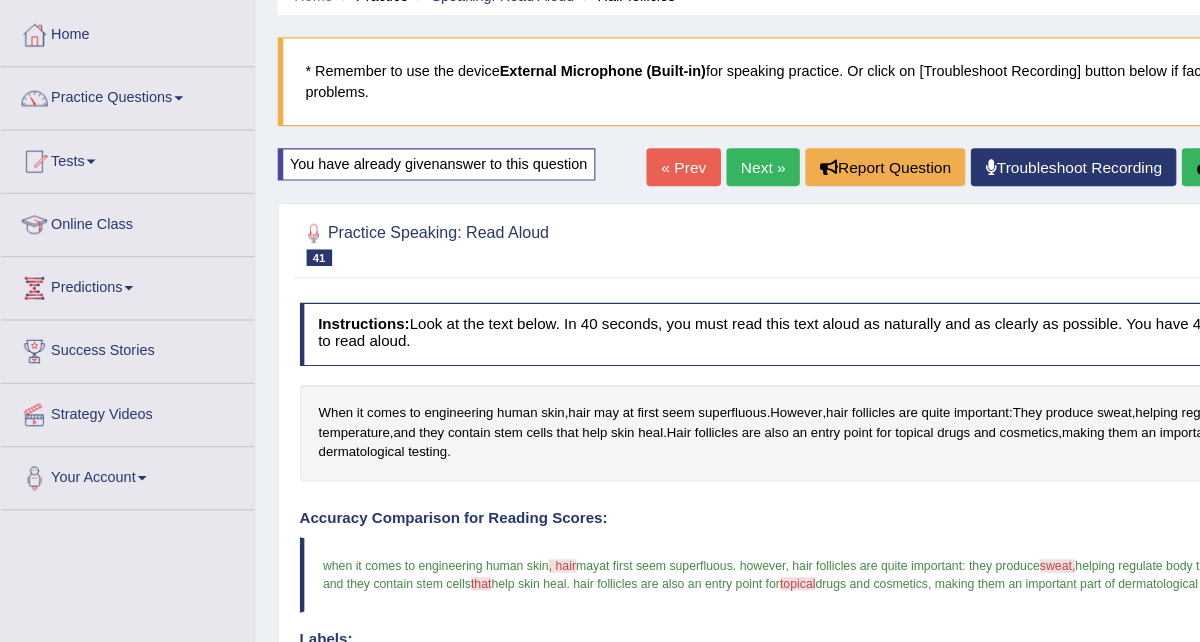 click on "Practice Questions" at bounding box center [115, 86] 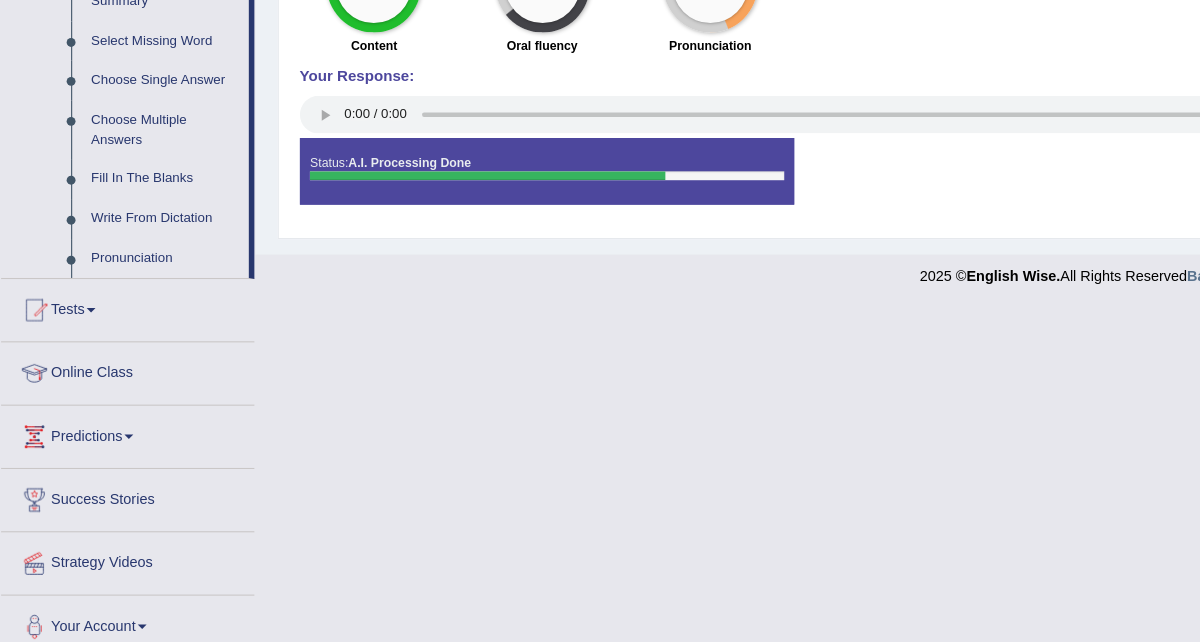 scroll, scrollTop: 911, scrollLeft: 0, axis: vertical 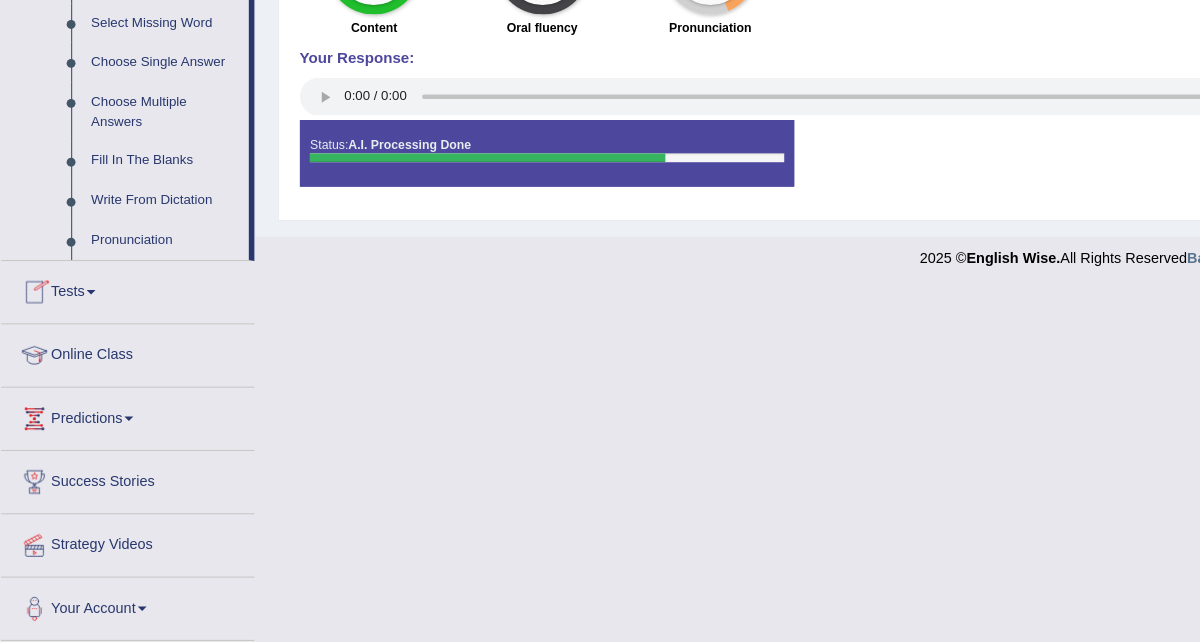 click on "Tests" at bounding box center (115, 324) 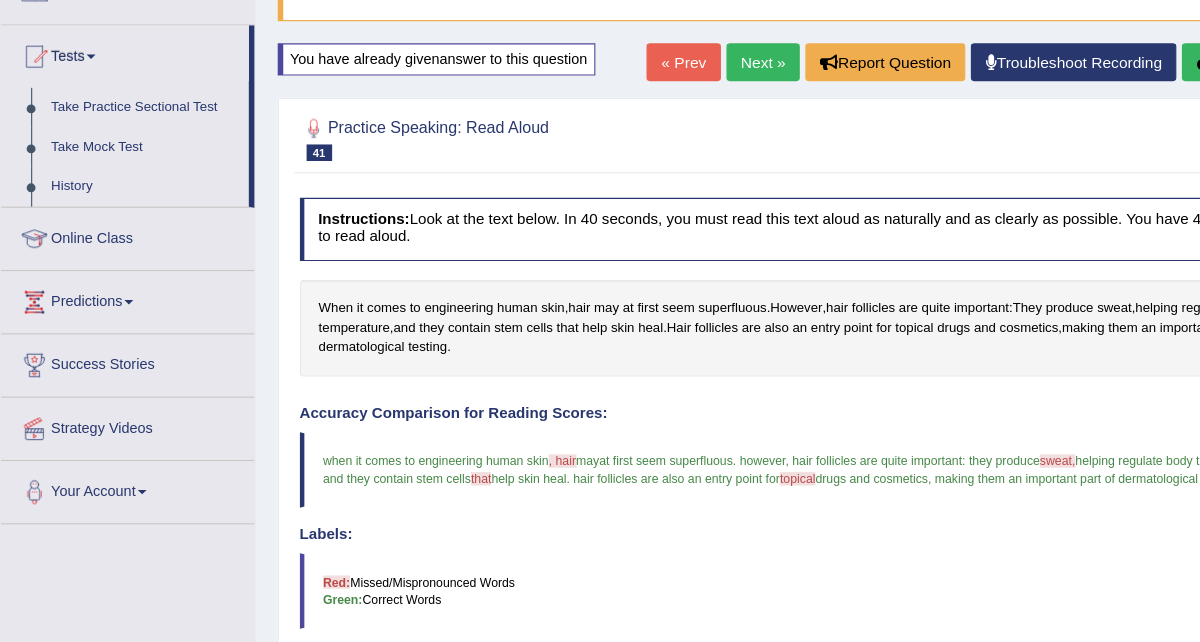 scroll, scrollTop: 0, scrollLeft: 0, axis: both 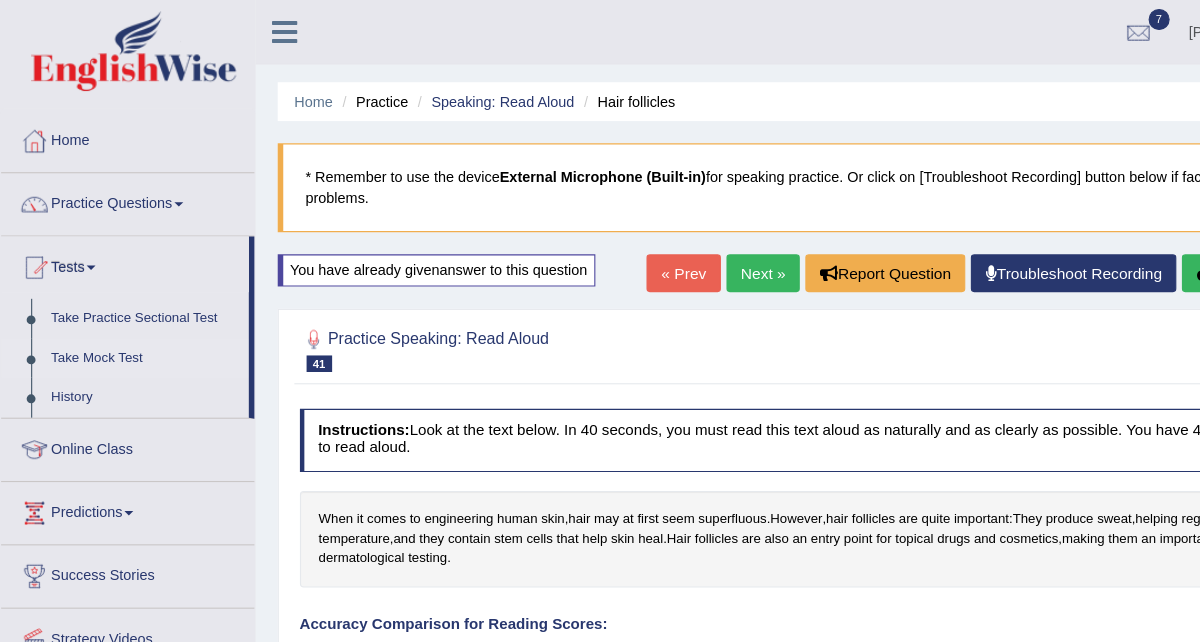 click on "Take Mock Test" at bounding box center [130, 323] 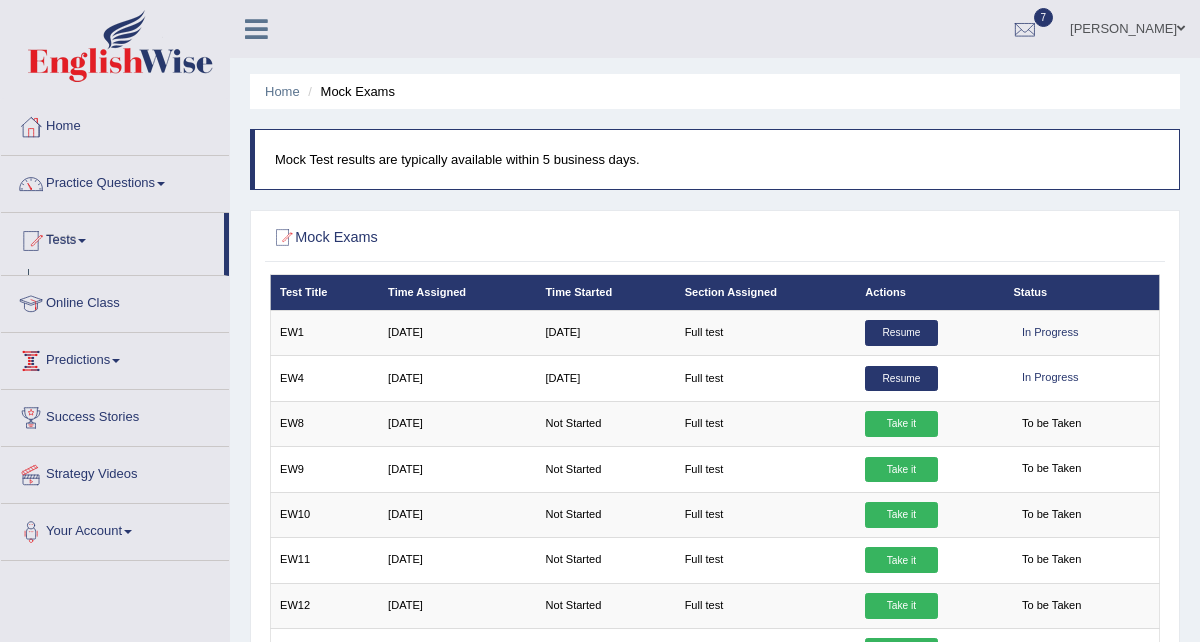 scroll, scrollTop: 0, scrollLeft: 0, axis: both 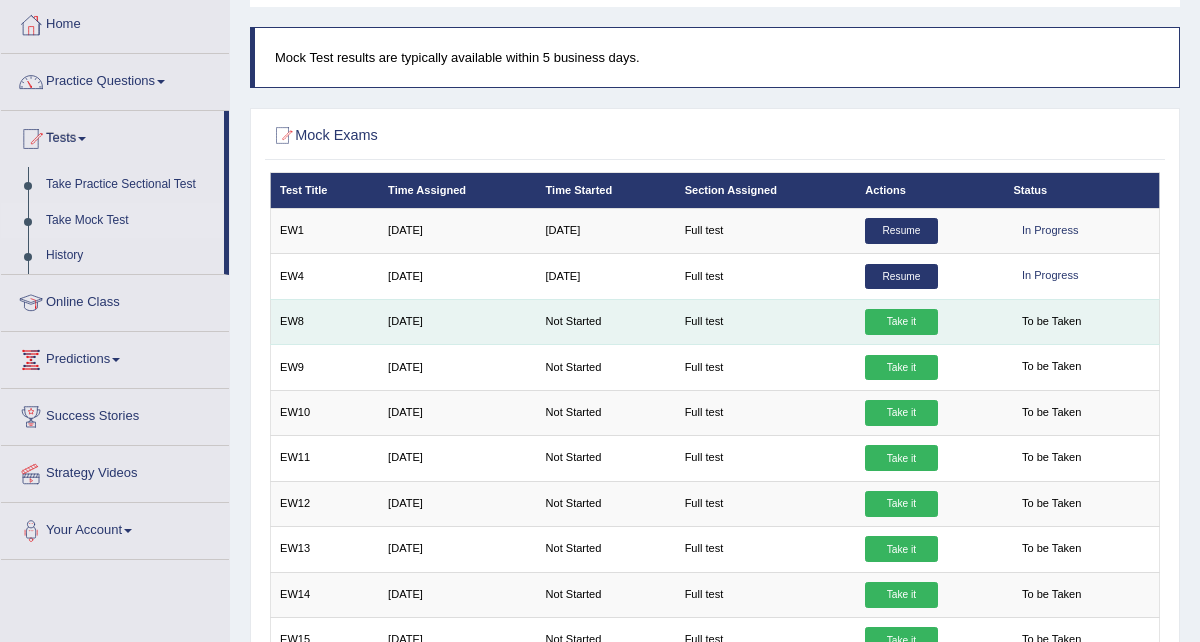 click on "Take it" at bounding box center (901, 322) 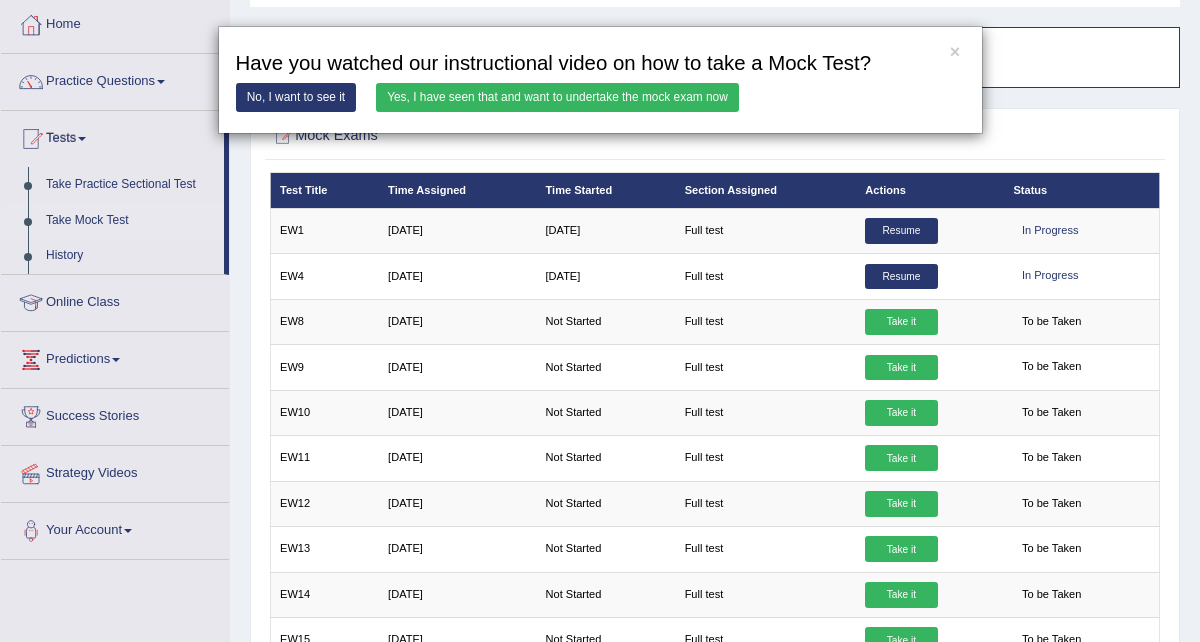 click on "Yes, I have seen that and want to undertake the mock exam now" at bounding box center (557, 97) 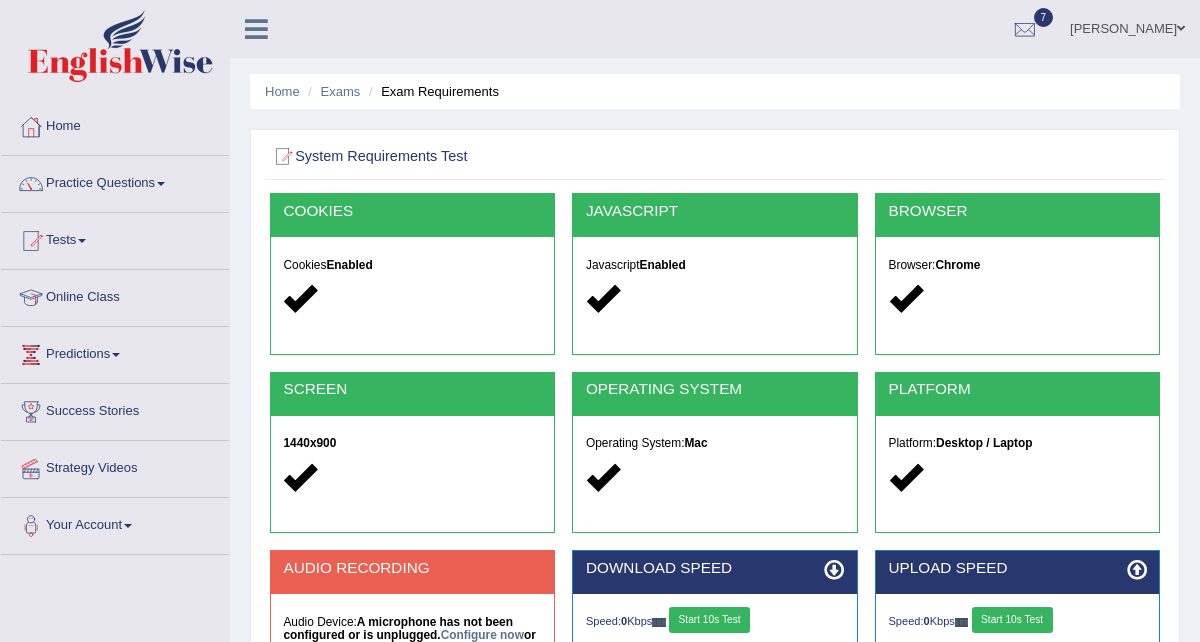 scroll, scrollTop: 0, scrollLeft: 0, axis: both 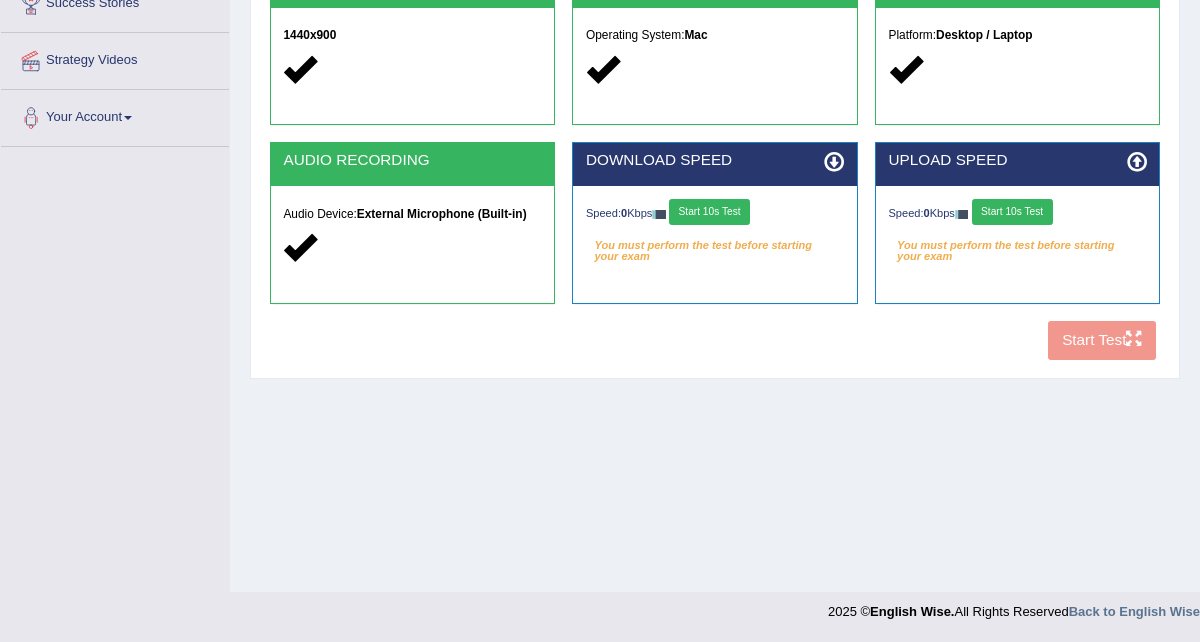 click on "Start 10s Test" at bounding box center [709, 212] 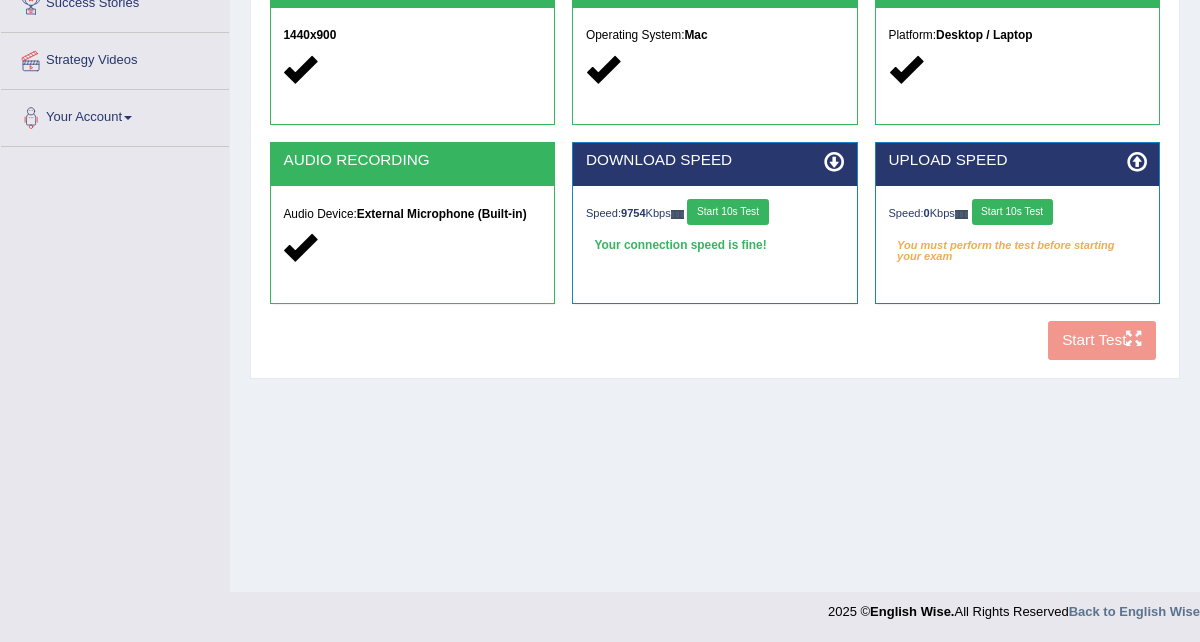 click on "Start 10s Test" at bounding box center [1012, 212] 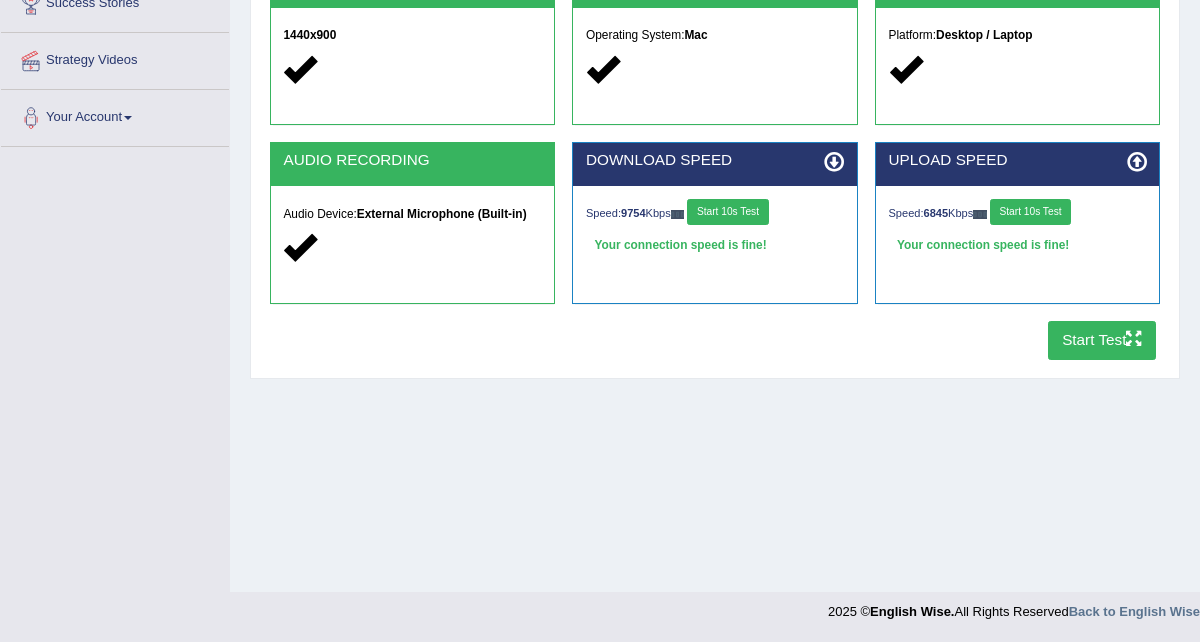 click on "Start Test" at bounding box center [1102, 340] 